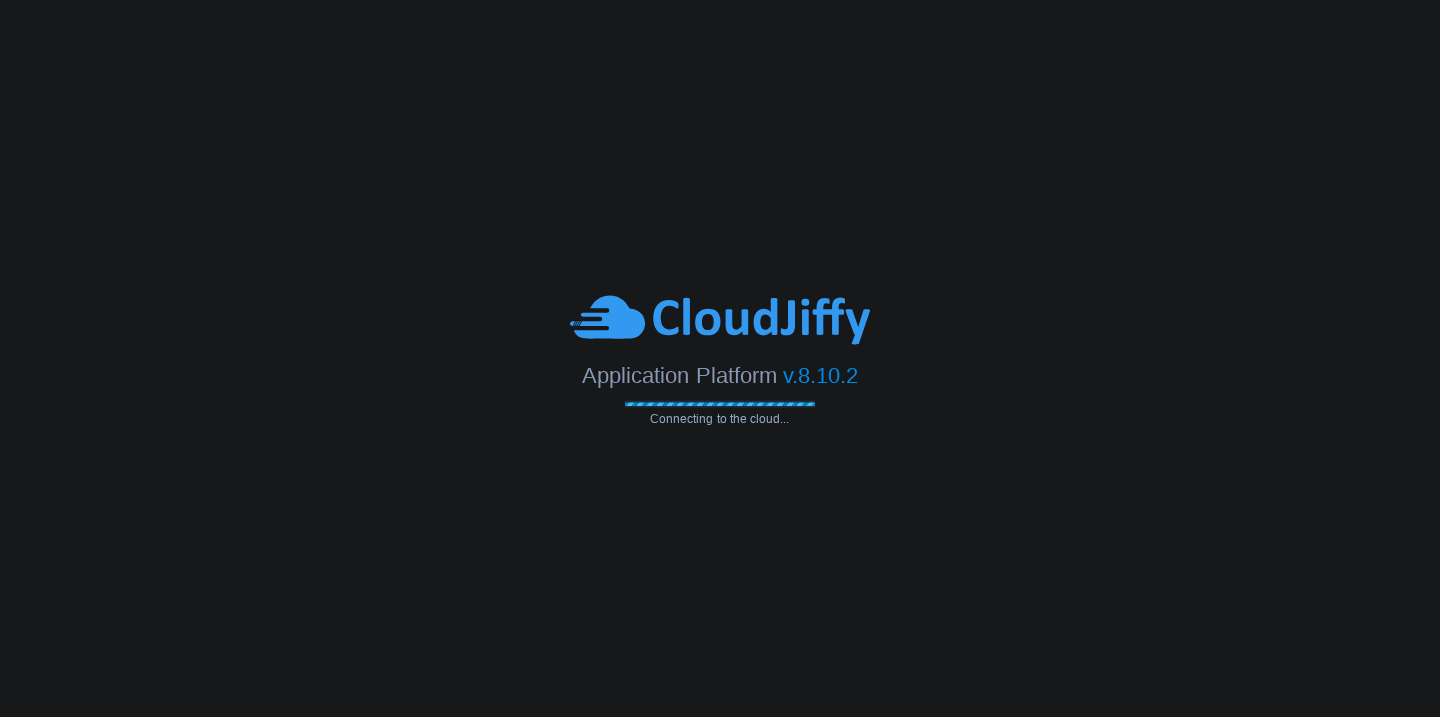 scroll, scrollTop: 0, scrollLeft: 0, axis: both 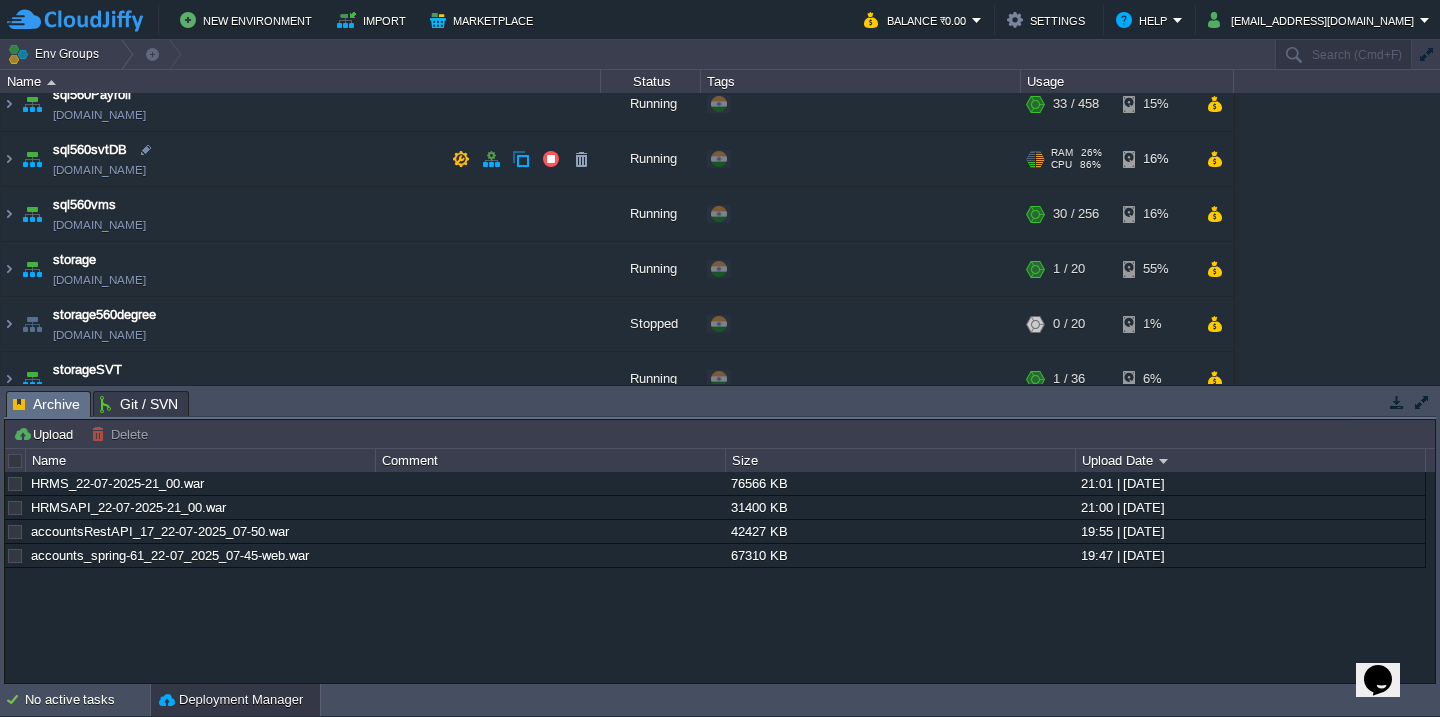 click on "sql560svtDB sql560svtdb.cloudjiffy.net" at bounding box center (301, 159) 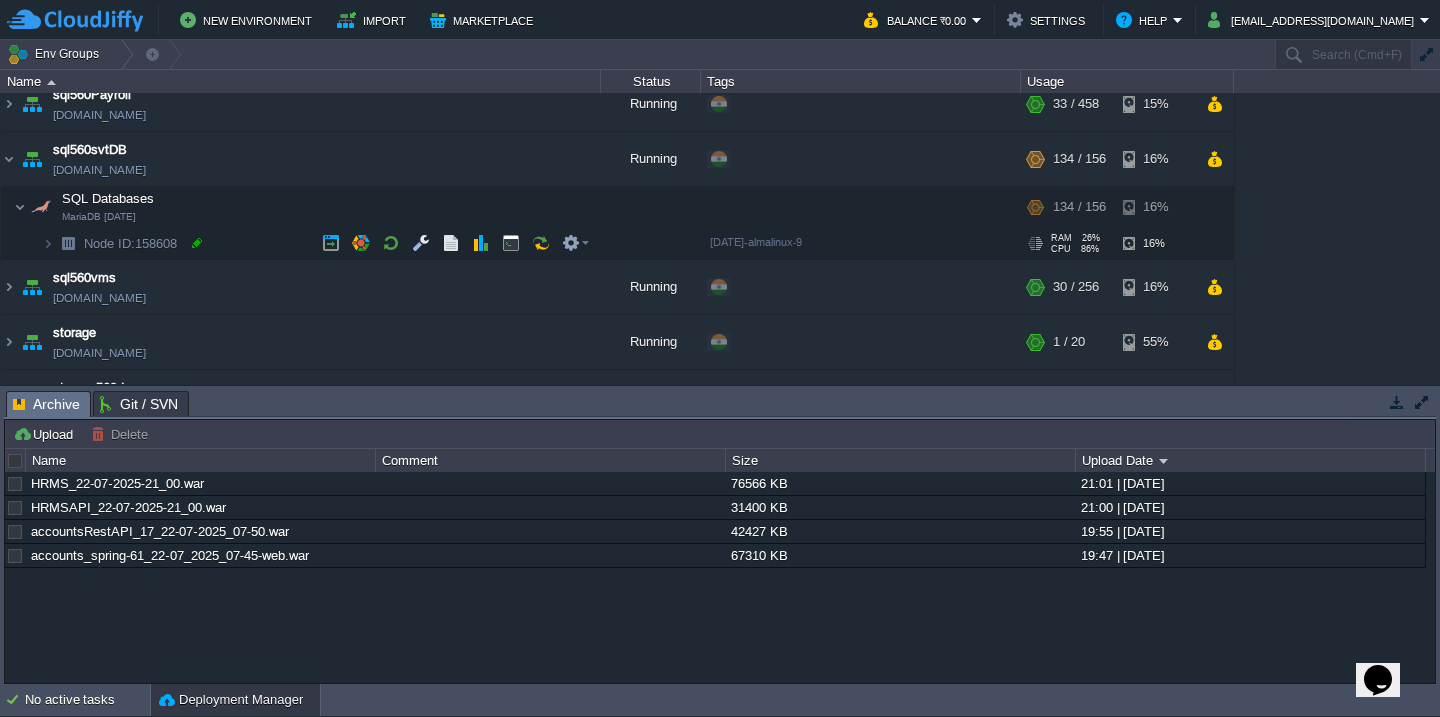 click at bounding box center (197, 243) 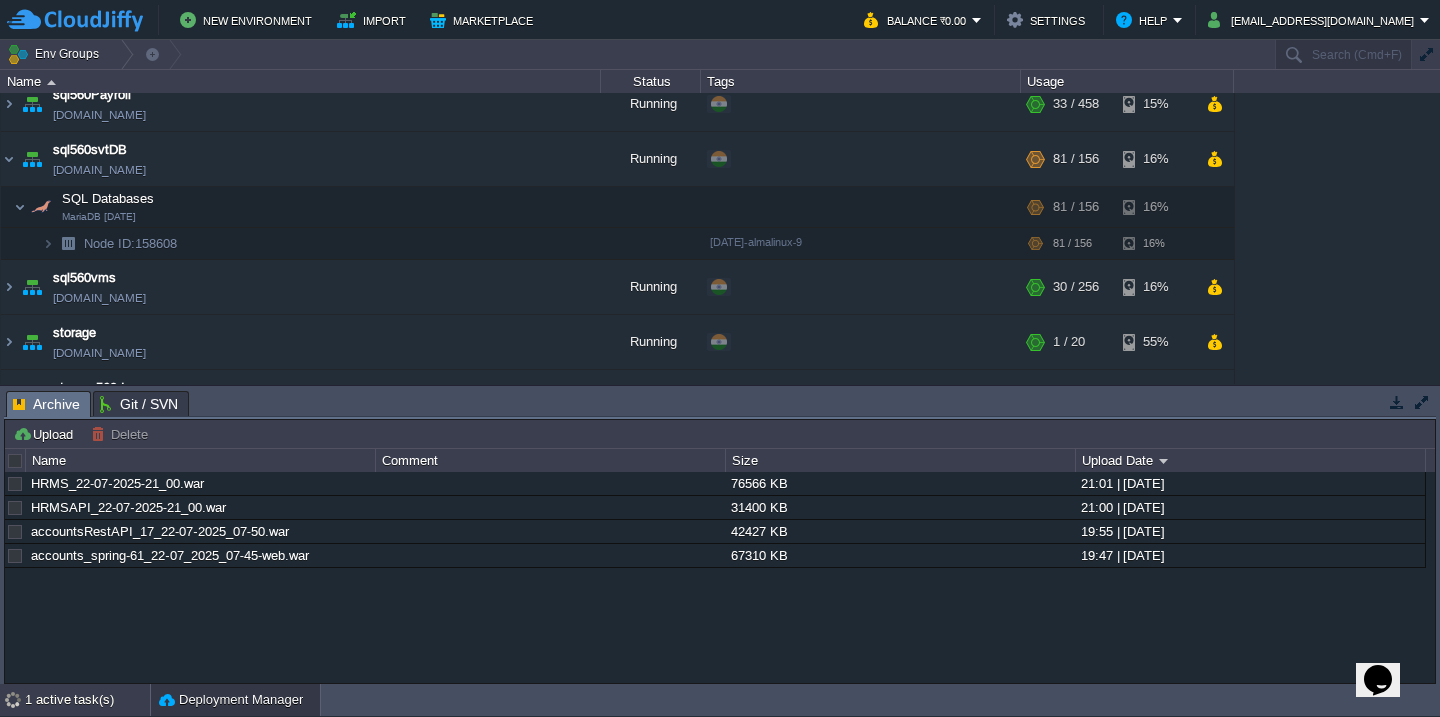 click on "1 active task(s)" at bounding box center [87, 700] 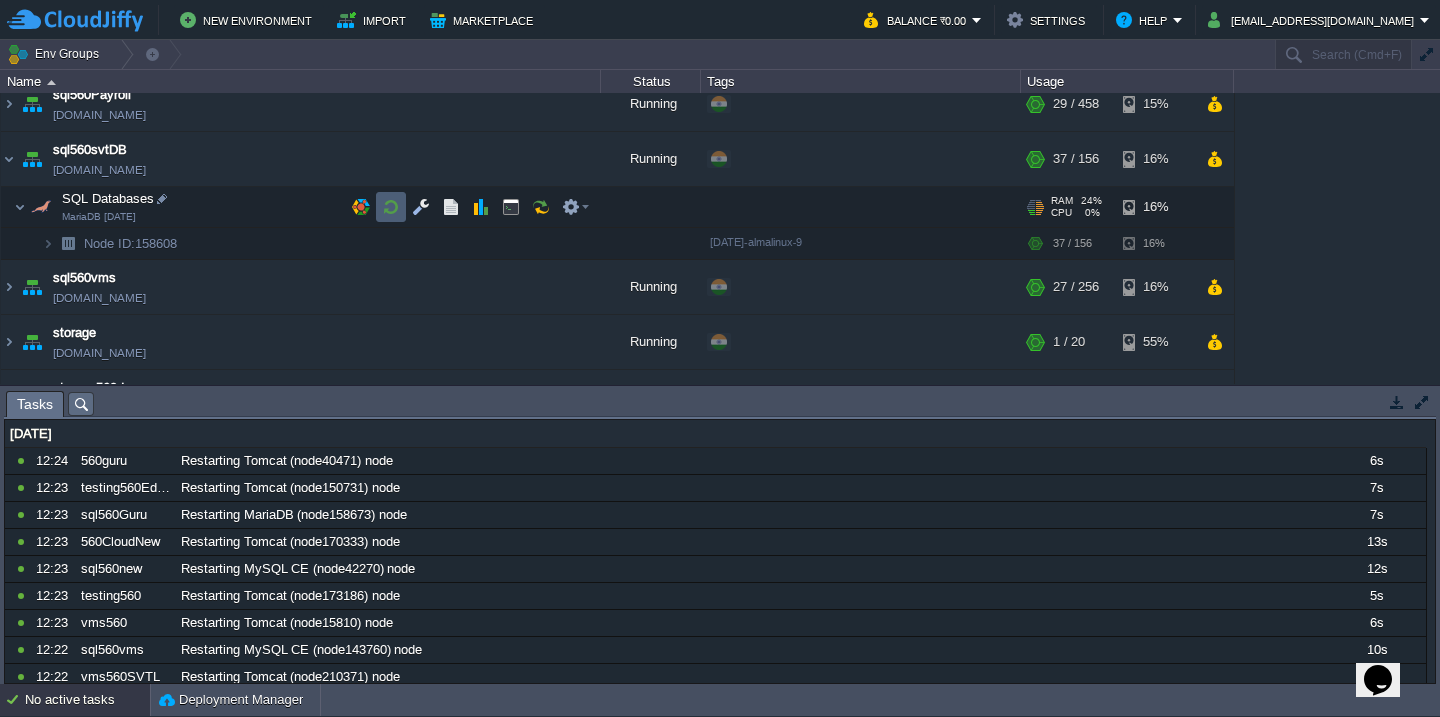 click at bounding box center [391, 207] 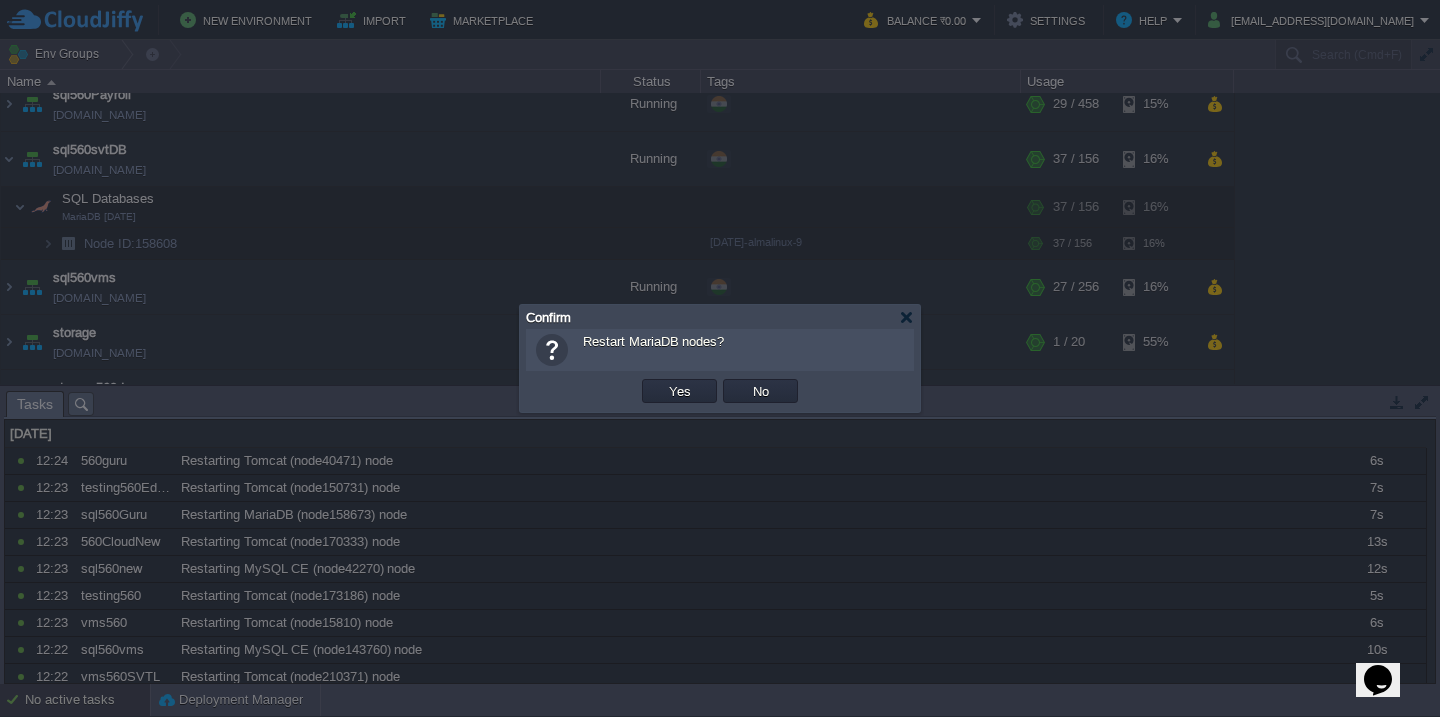 type 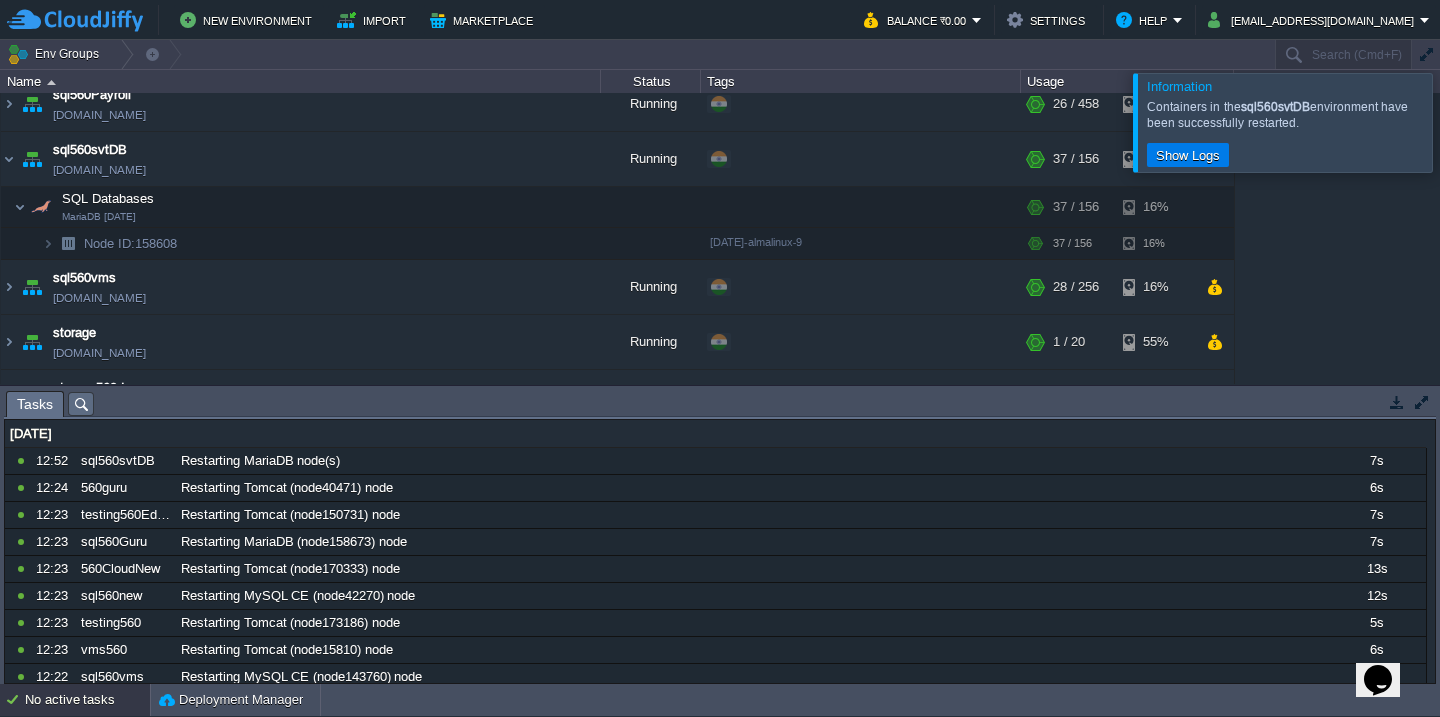 scroll, scrollTop: 1156, scrollLeft: 0, axis: vertical 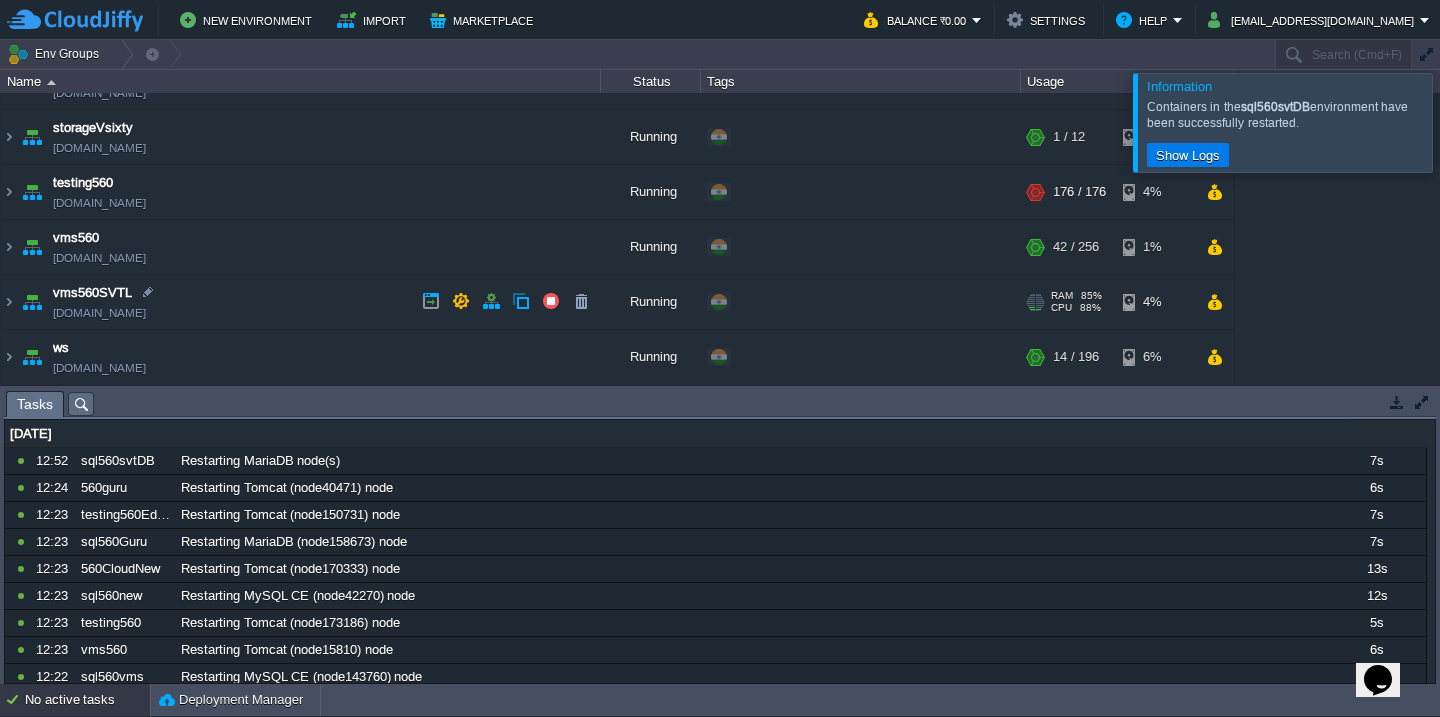 click on "vms560SVTL [DOMAIN_NAME]" at bounding box center (301, 302) 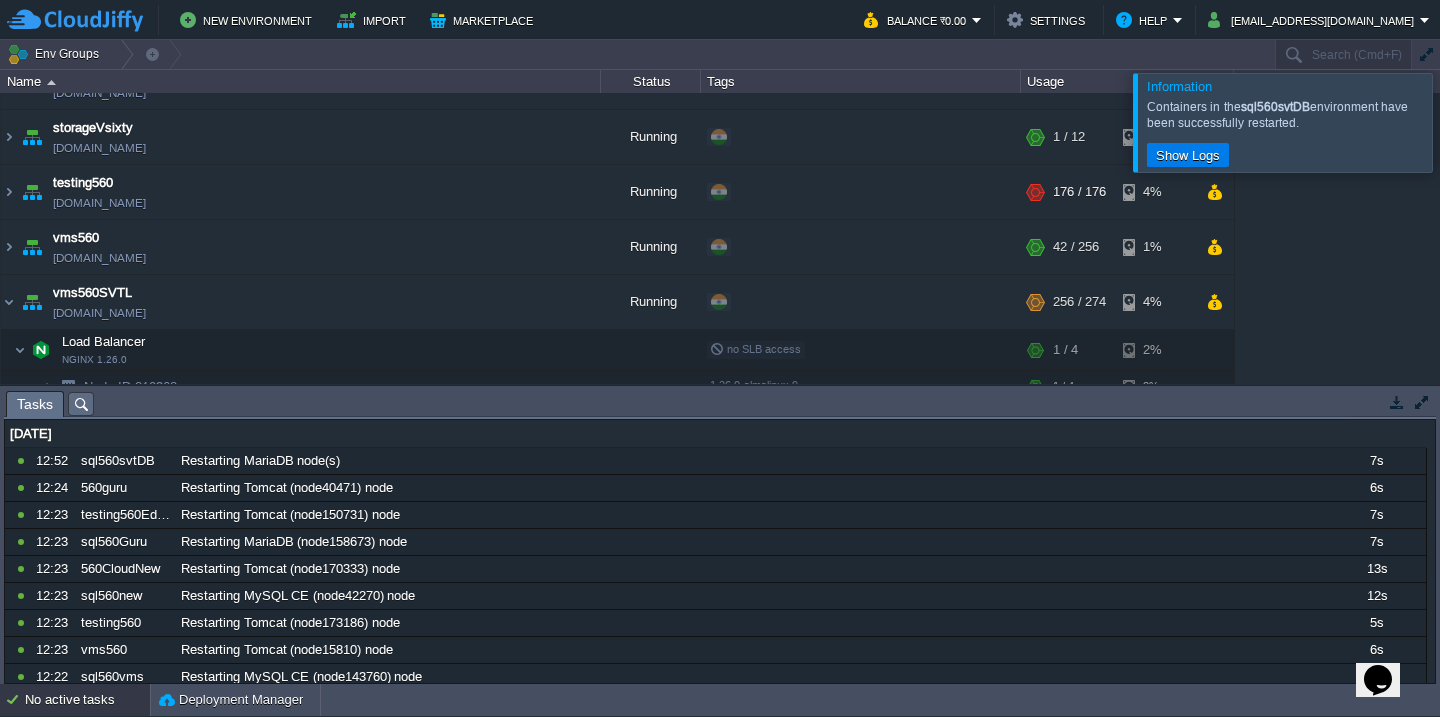 scroll, scrollTop: 1331, scrollLeft: 0, axis: vertical 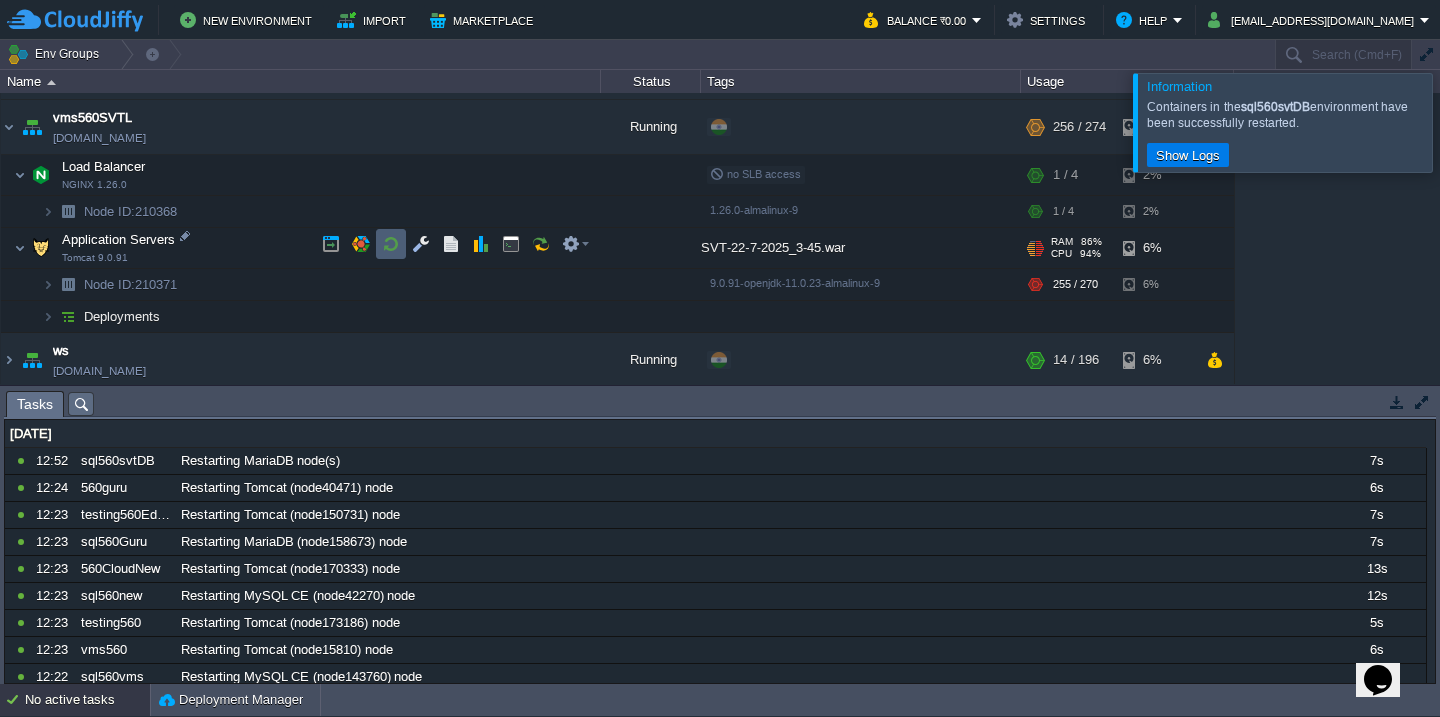 click at bounding box center (391, 244) 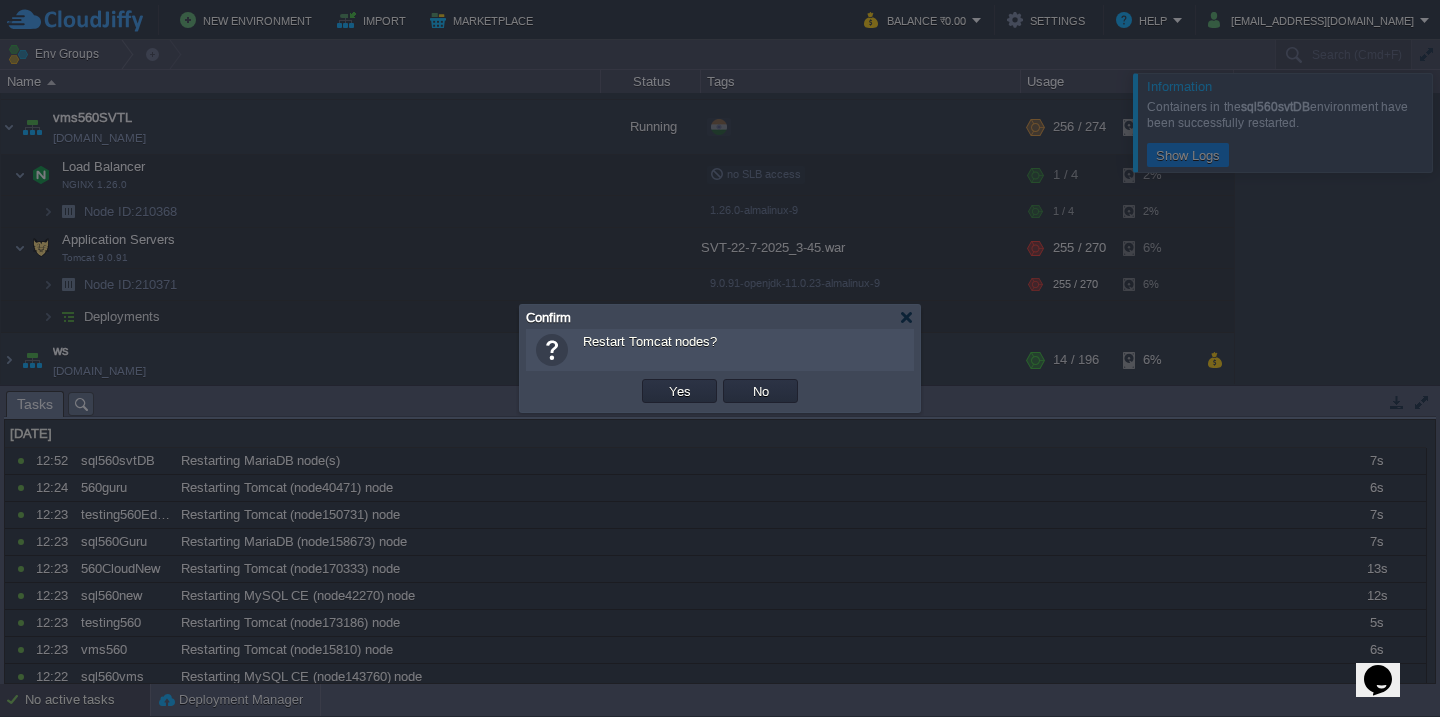 type 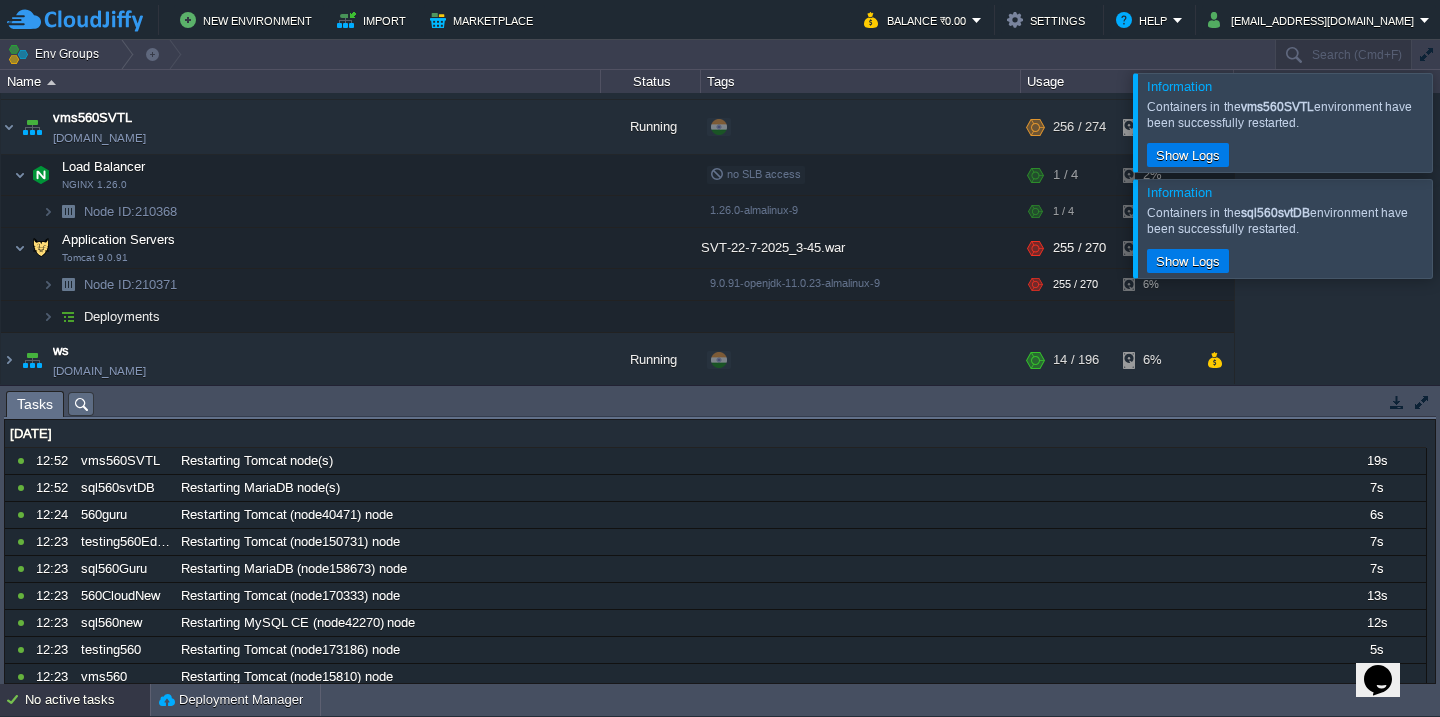 click at bounding box center [1464, 122] 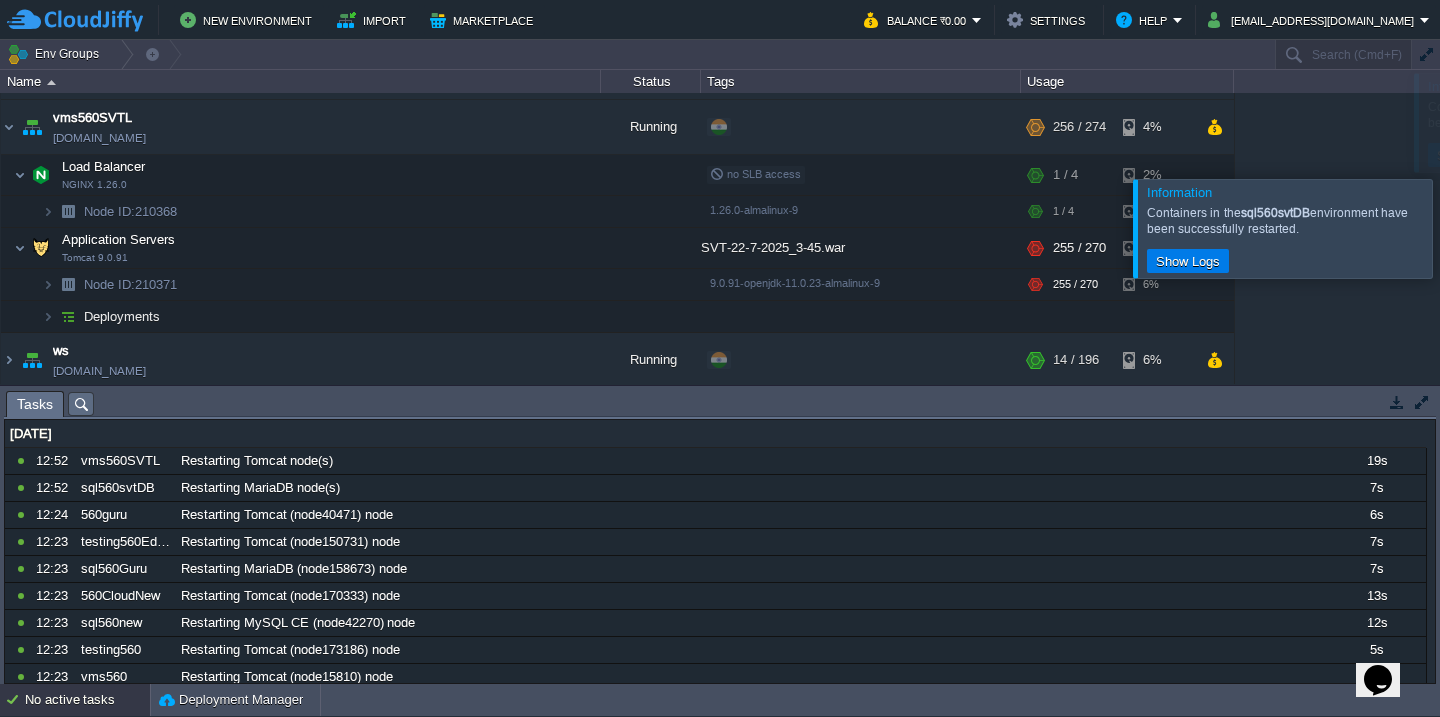 click at bounding box center [1464, 228] 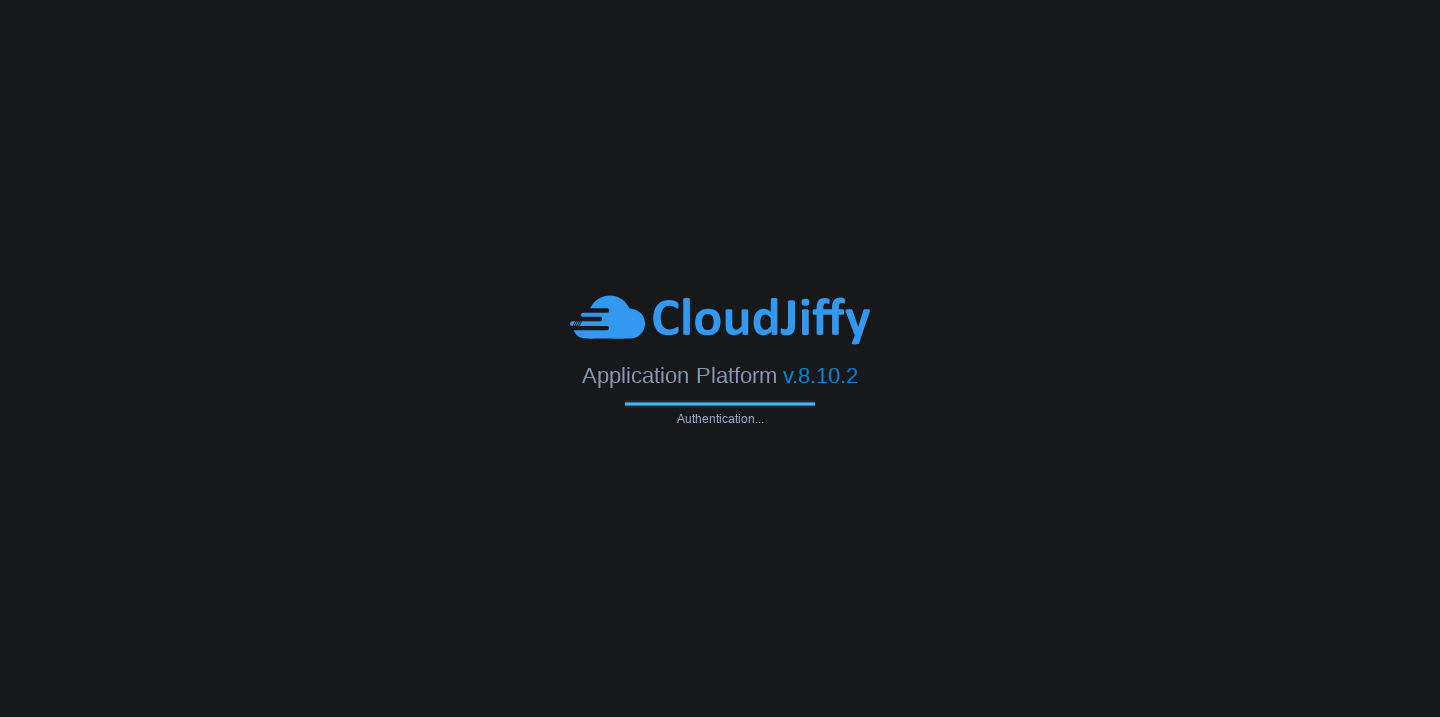 scroll, scrollTop: 0, scrollLeft: 0, axis: both 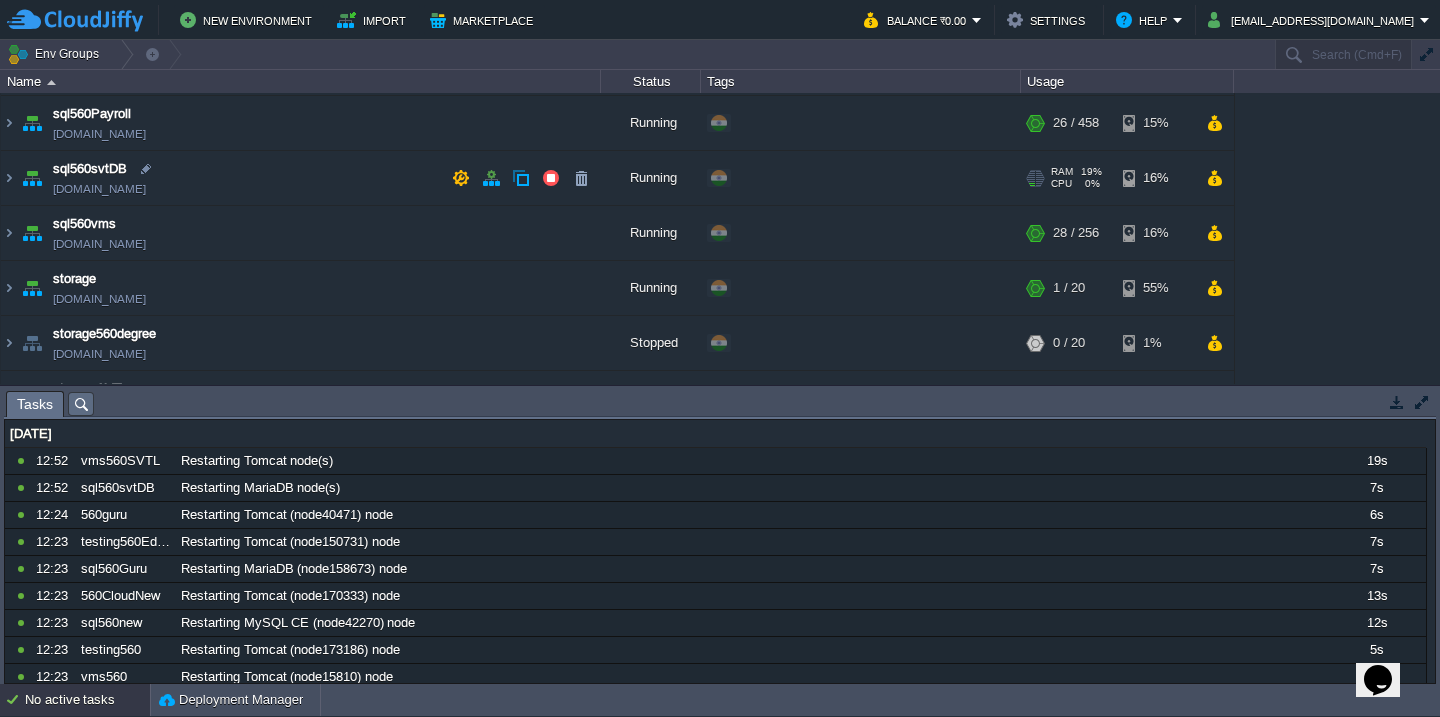 click on "sql560svtDB [DOMAIN_NAME]" at bounding box center [301, 178] 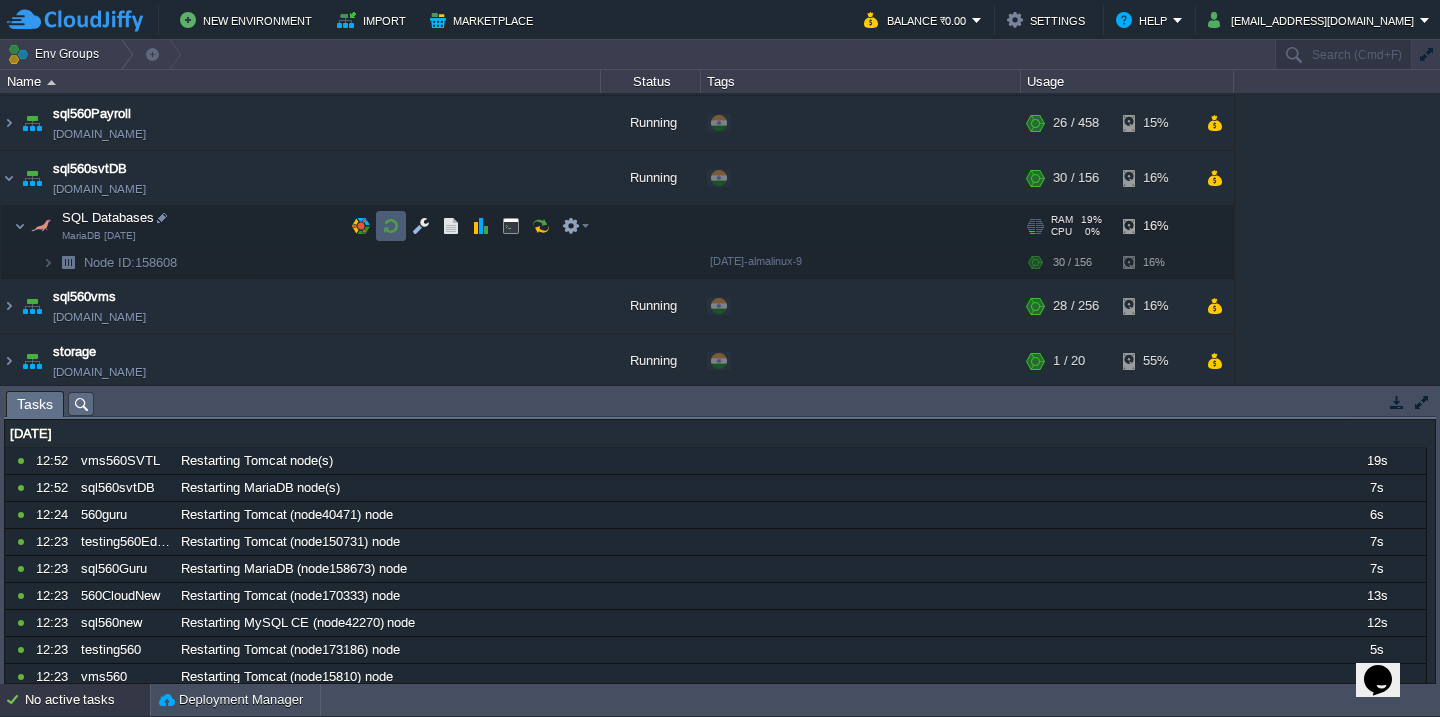click at bounding box center (391, 226) 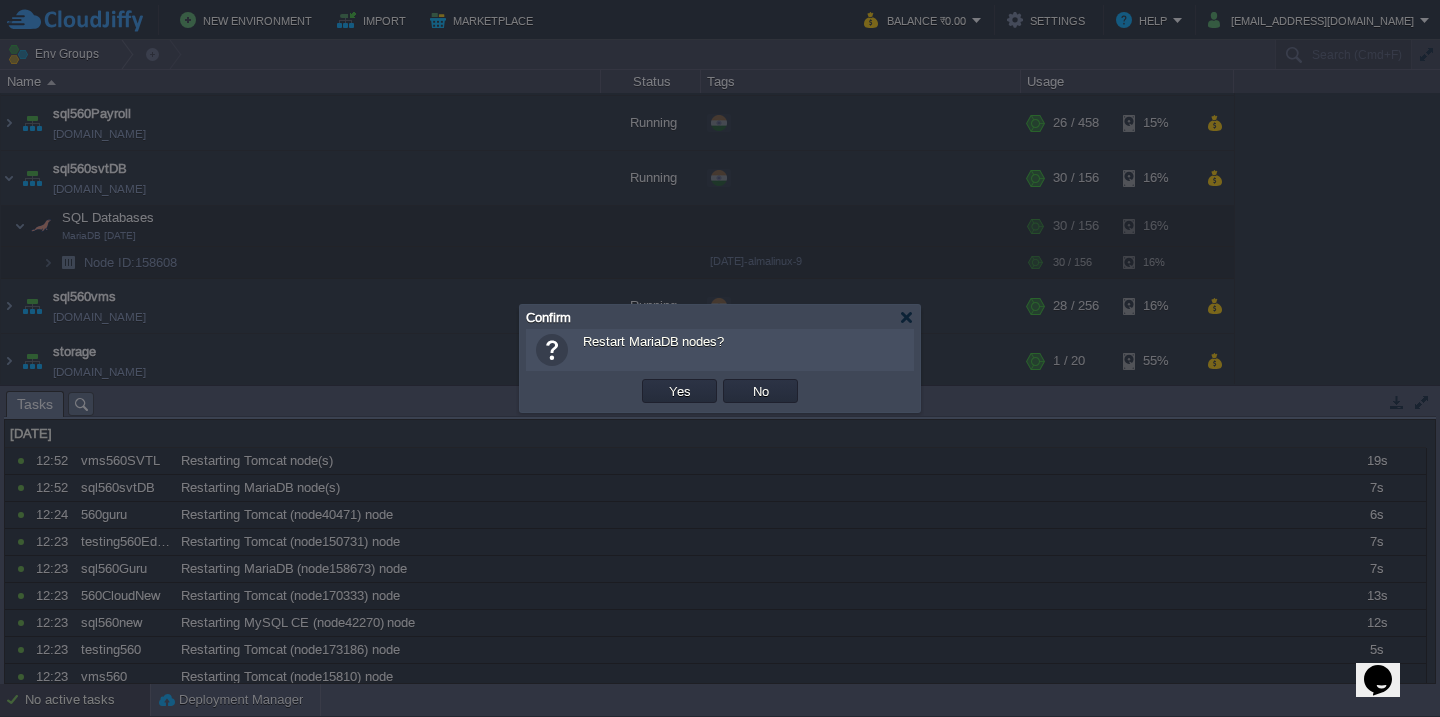 type 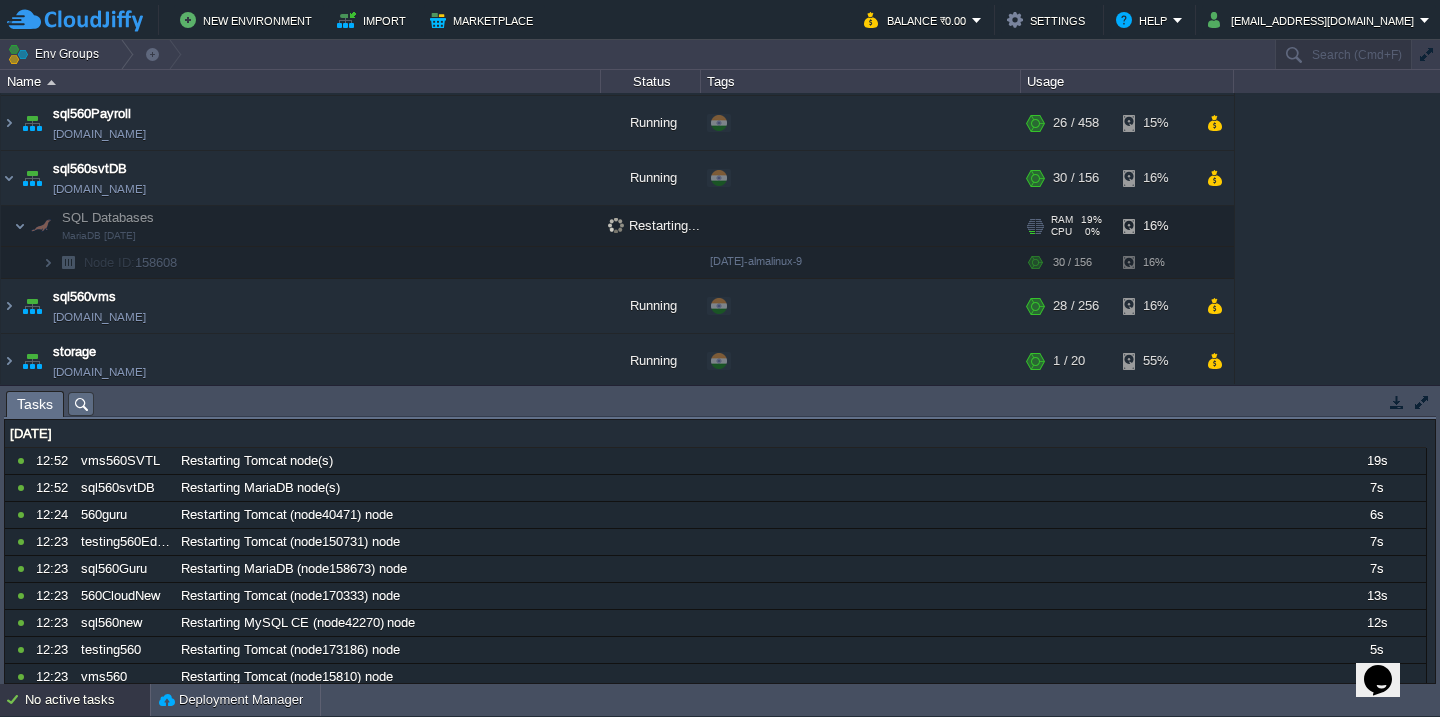 scroll, scrollTop: 1156, scrollLeft: 0, axis: vertical 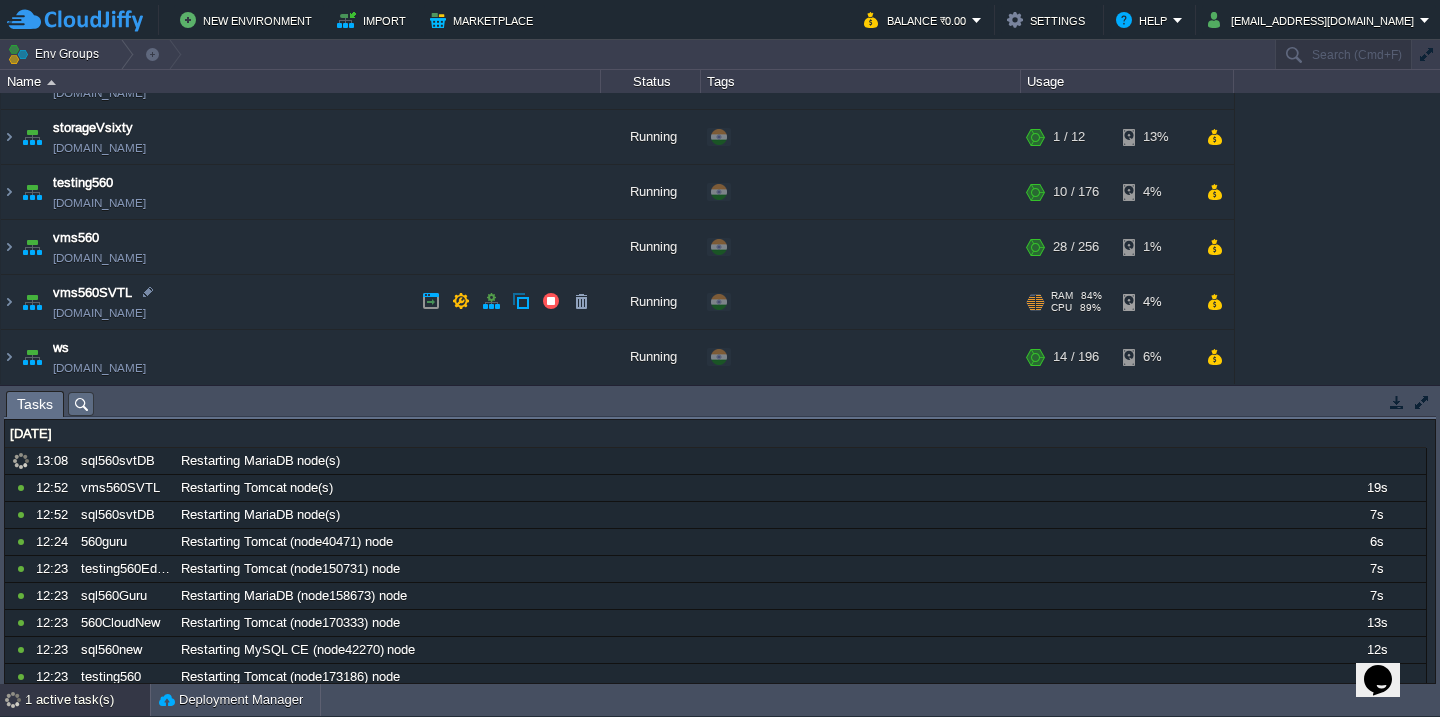 click on "vms560SVTL [DOMAIN_NAME]" at bounding box center (301, 302) 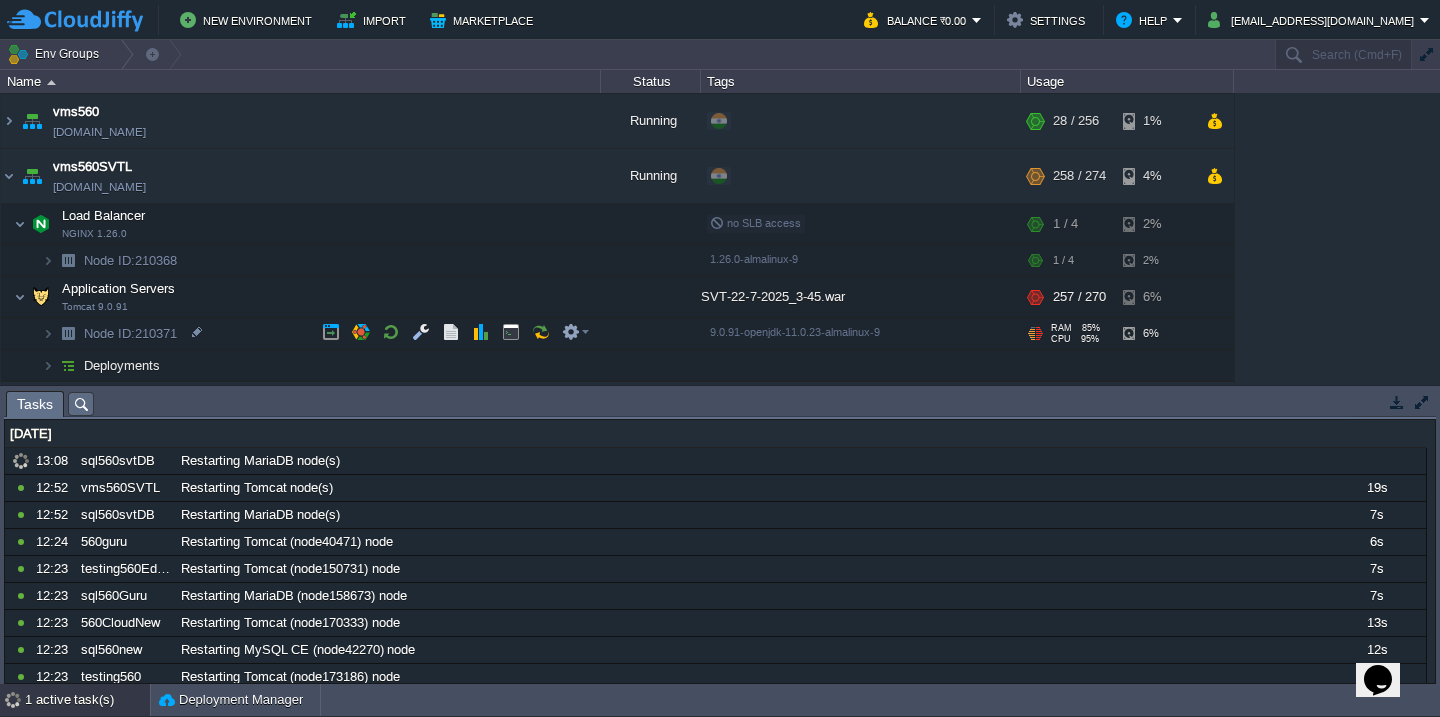 scroll, scrollTop: 1296, scrollLeft: 0, axis: vertical 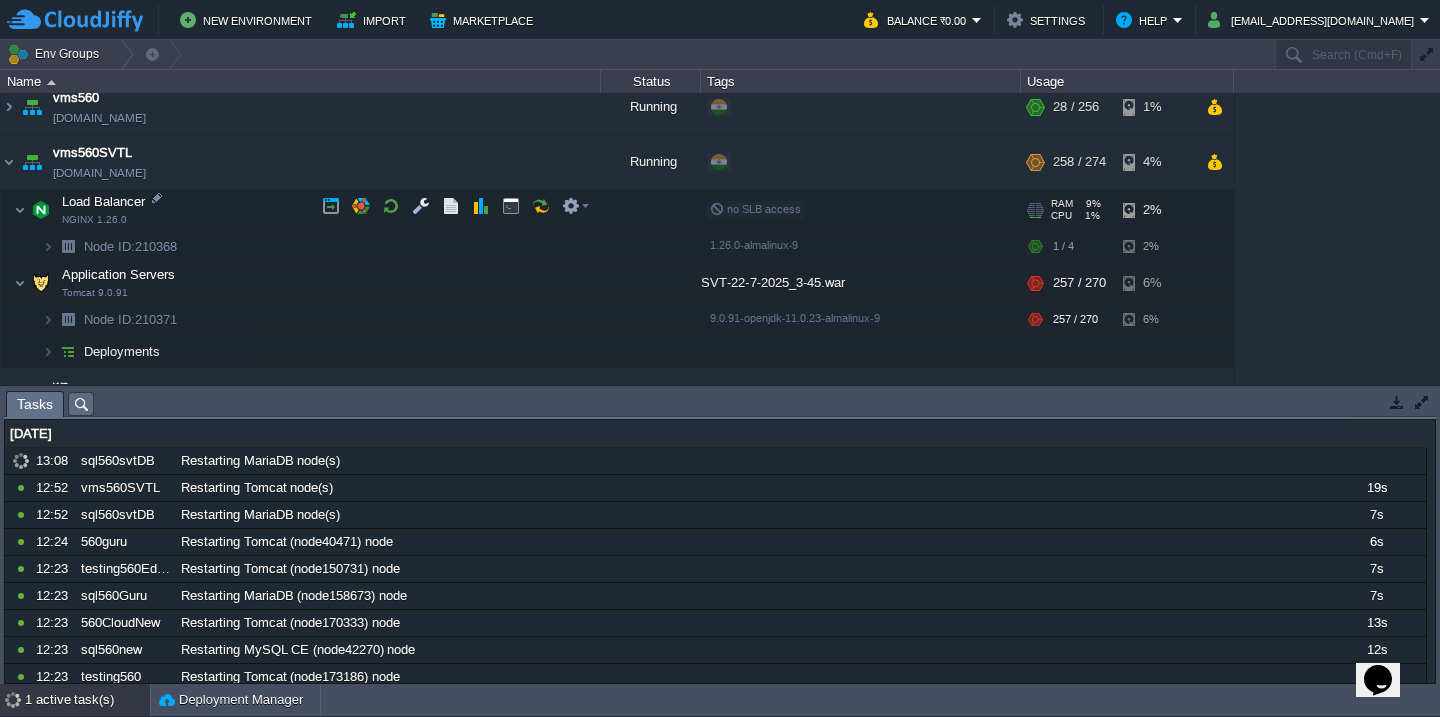 click on "Load Balancer NGINX 1.26.0" at bounding box center (301, 210) 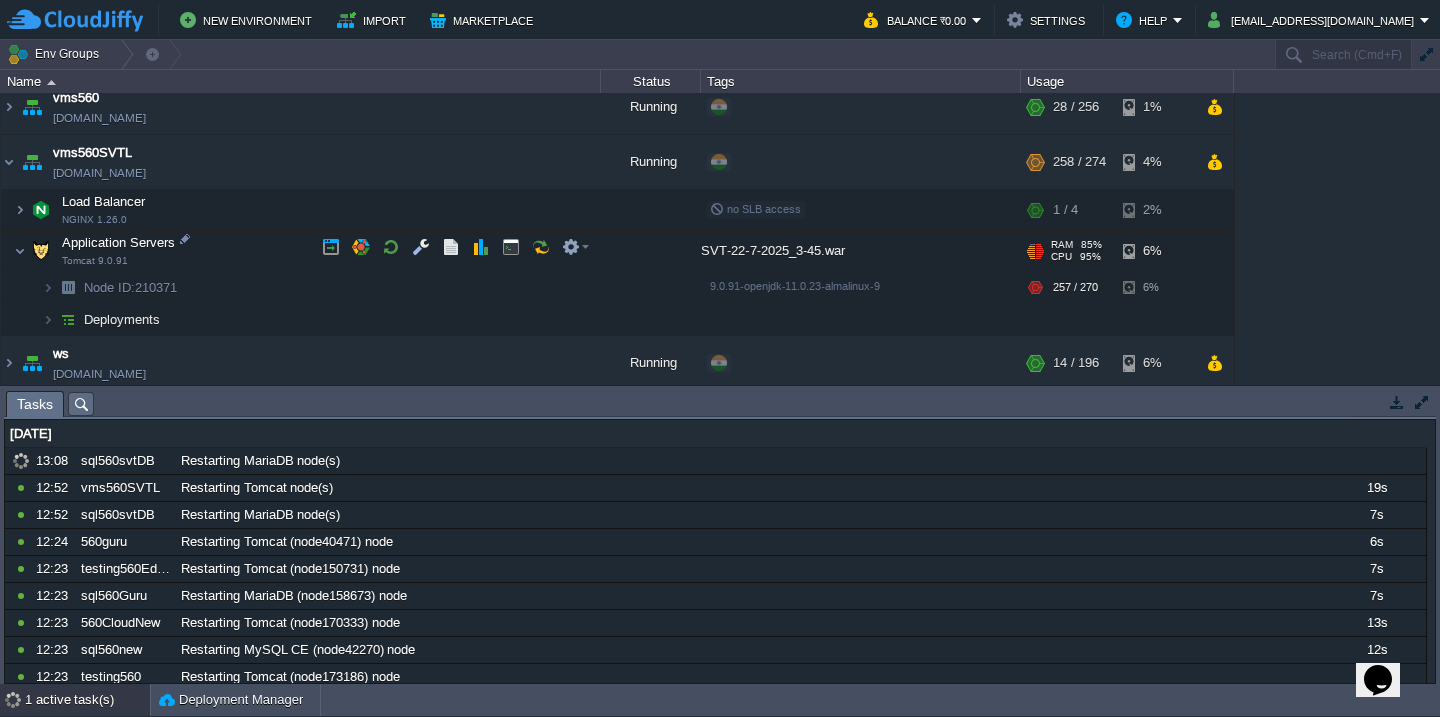 click on "Application Servers Tomcat 9.0.91" at bounding box center (301, 251) 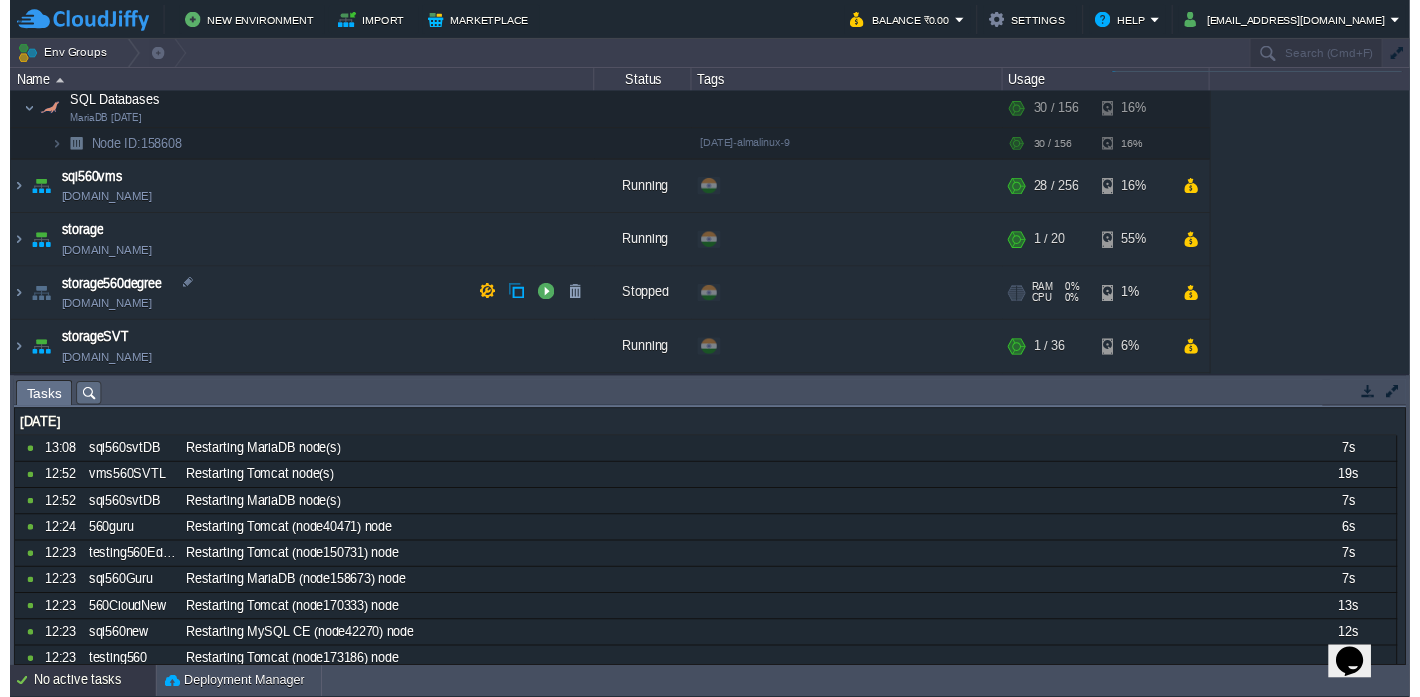 scroll, scrollTop: 1237, scrollLeft: 0, axis: vertical 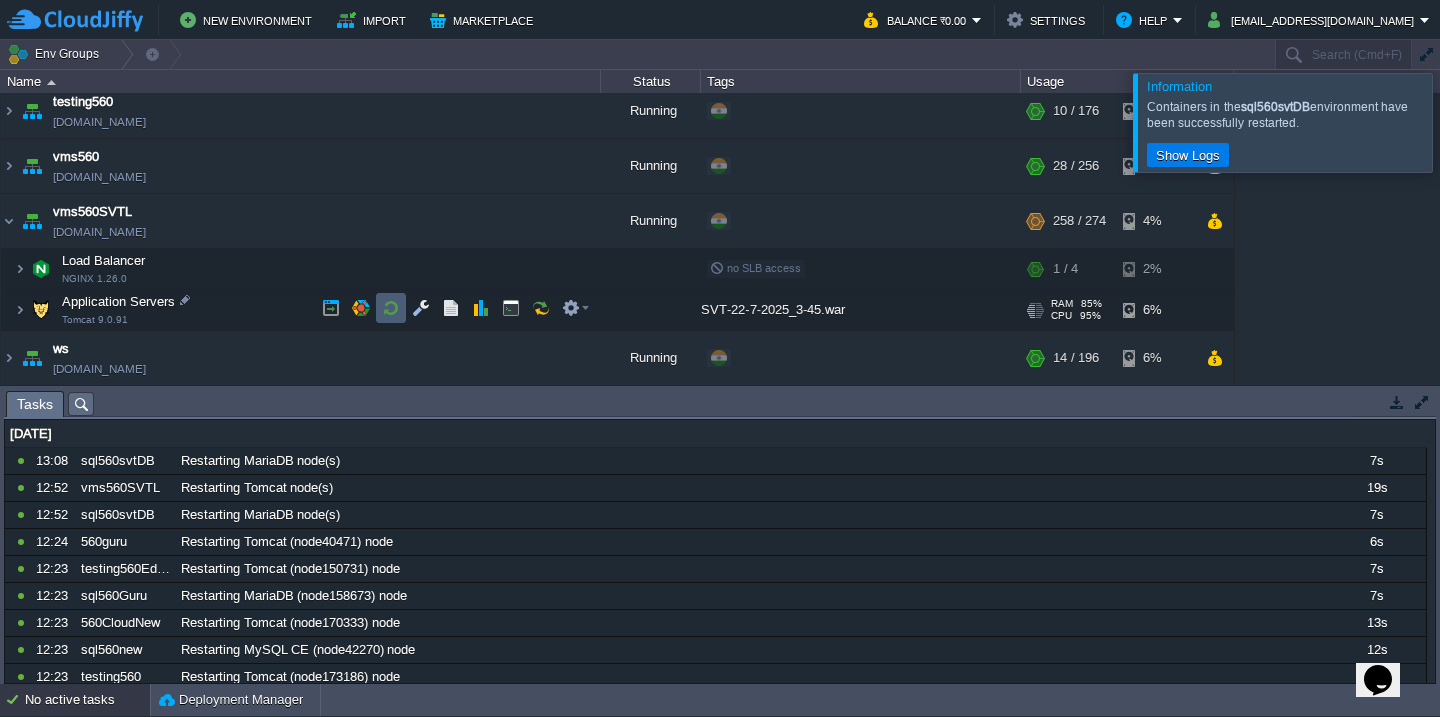 click at bounding box center [391, 308] 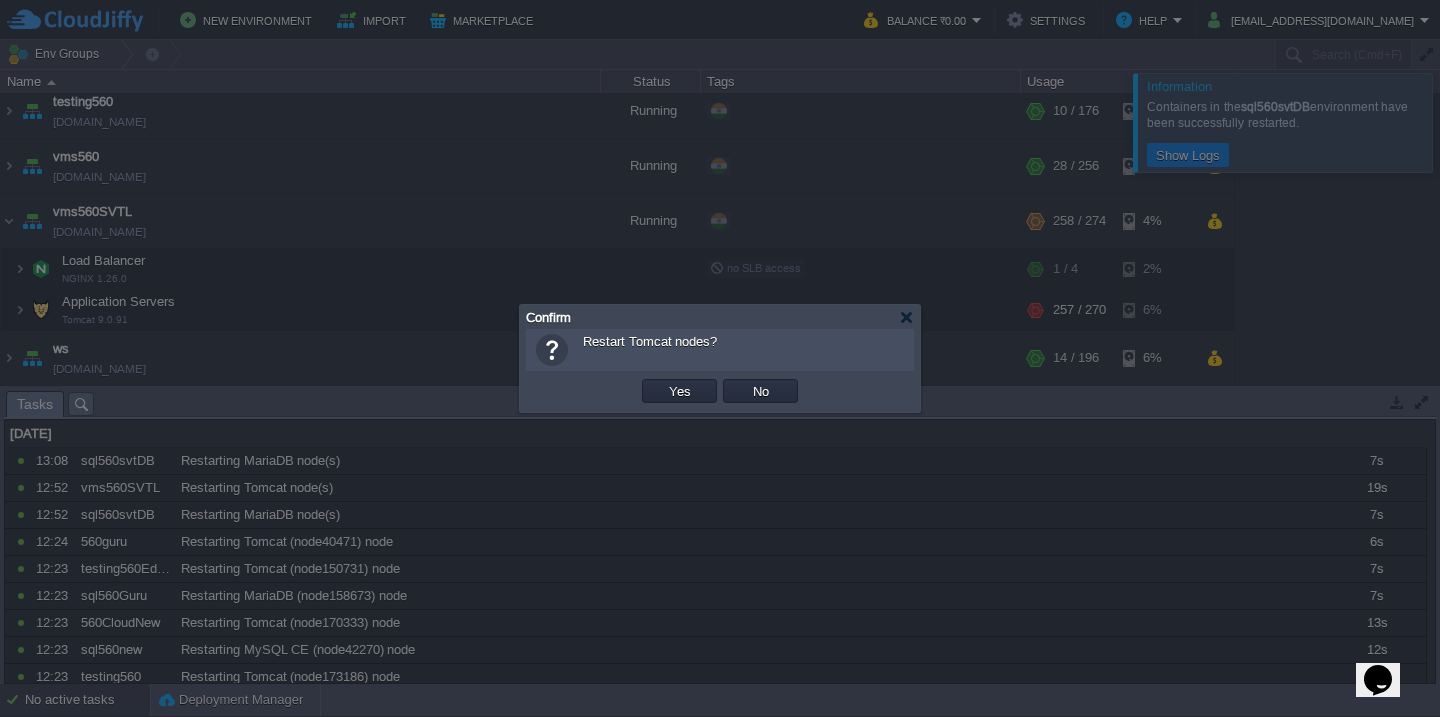 type 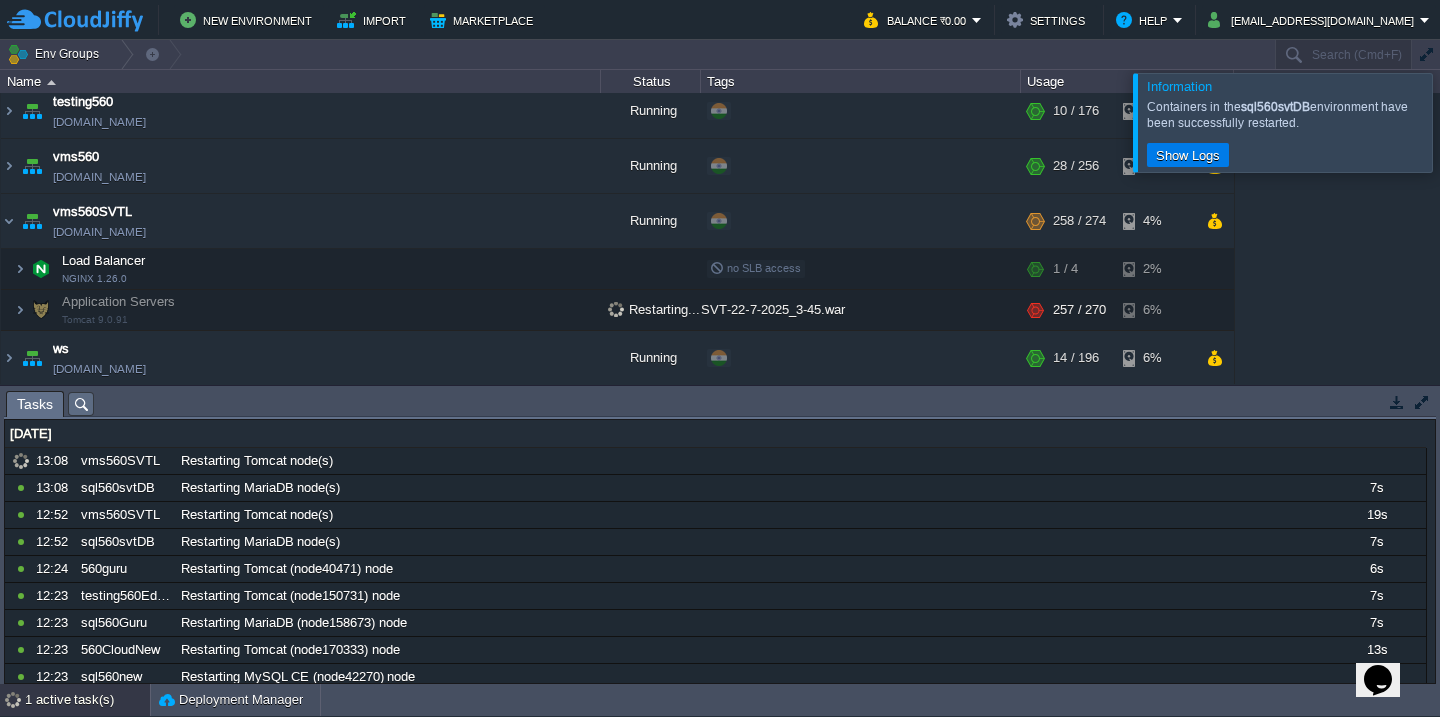 click at bounding box center [1464, 122] 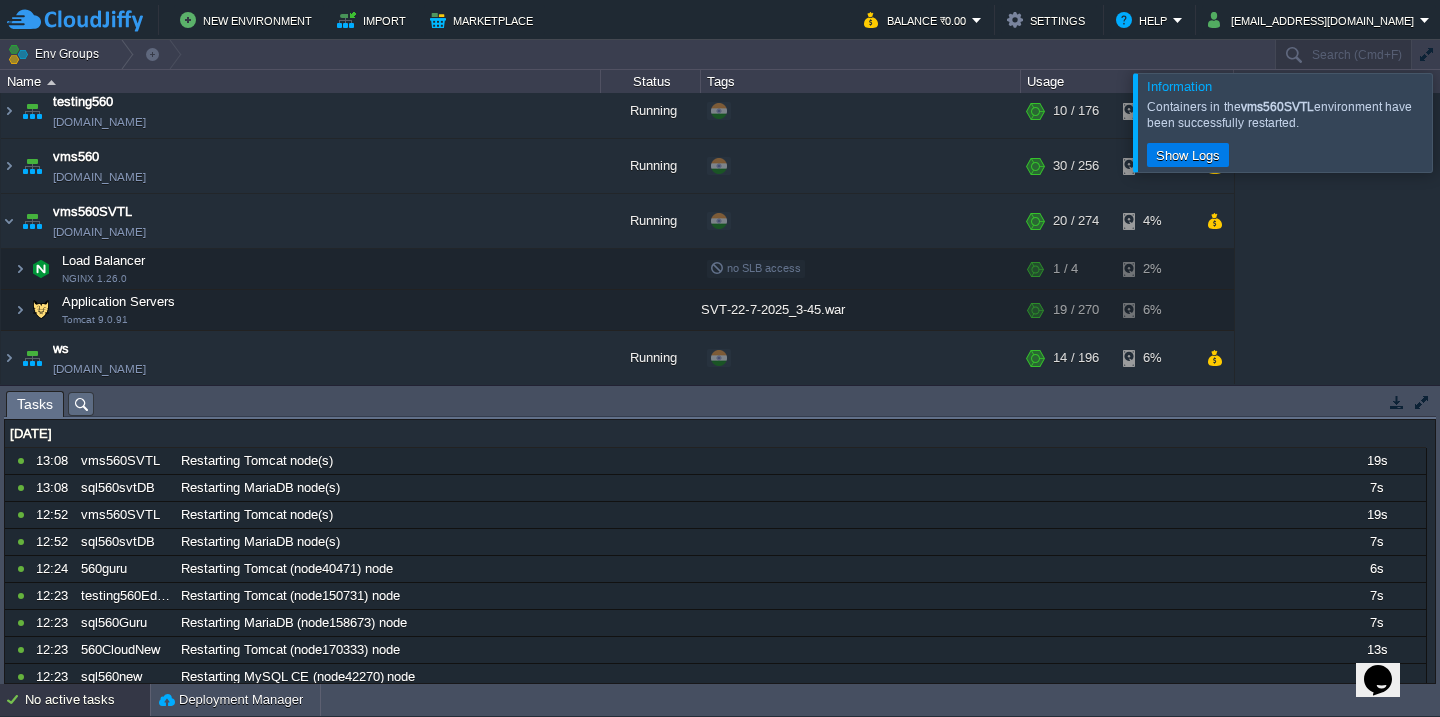 click at bounding box center [1464, 122] 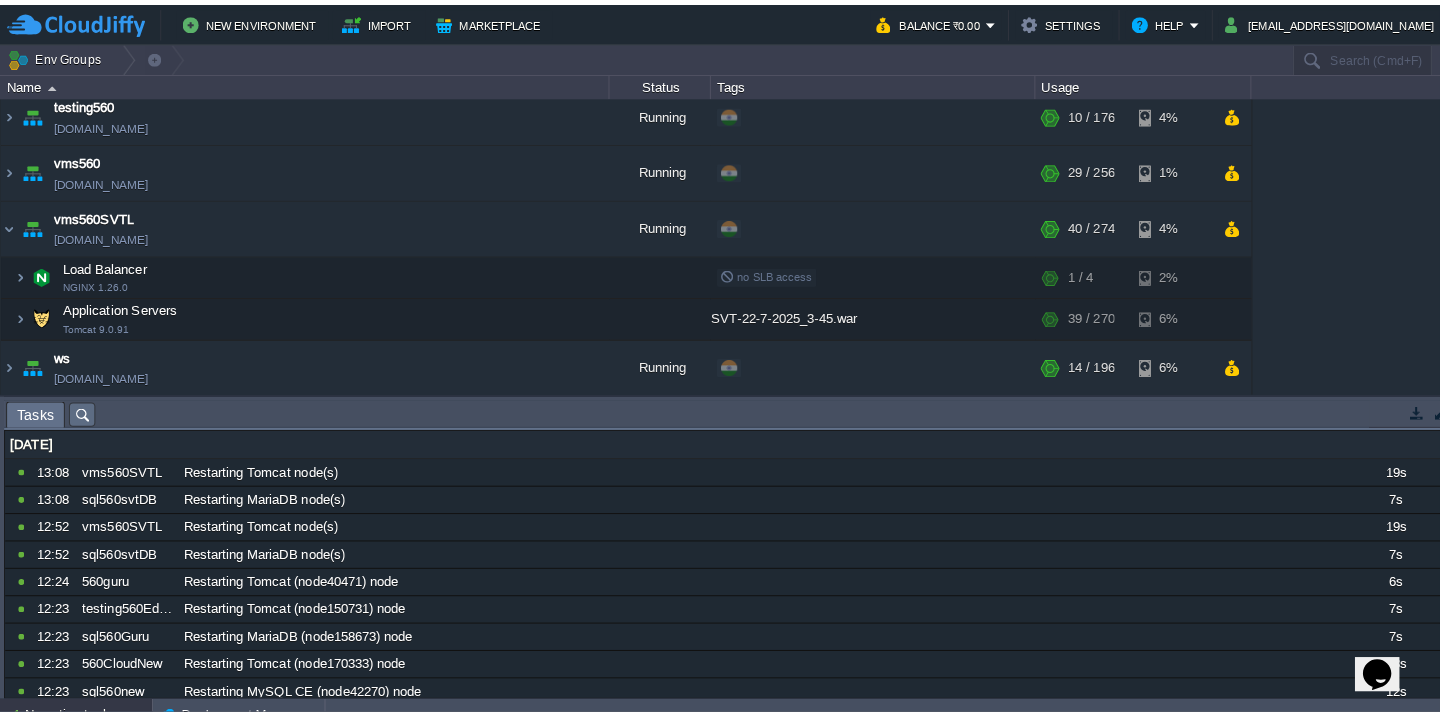 scroll, scrollTop: 1236, scrollLeft: 0, axis: vertical 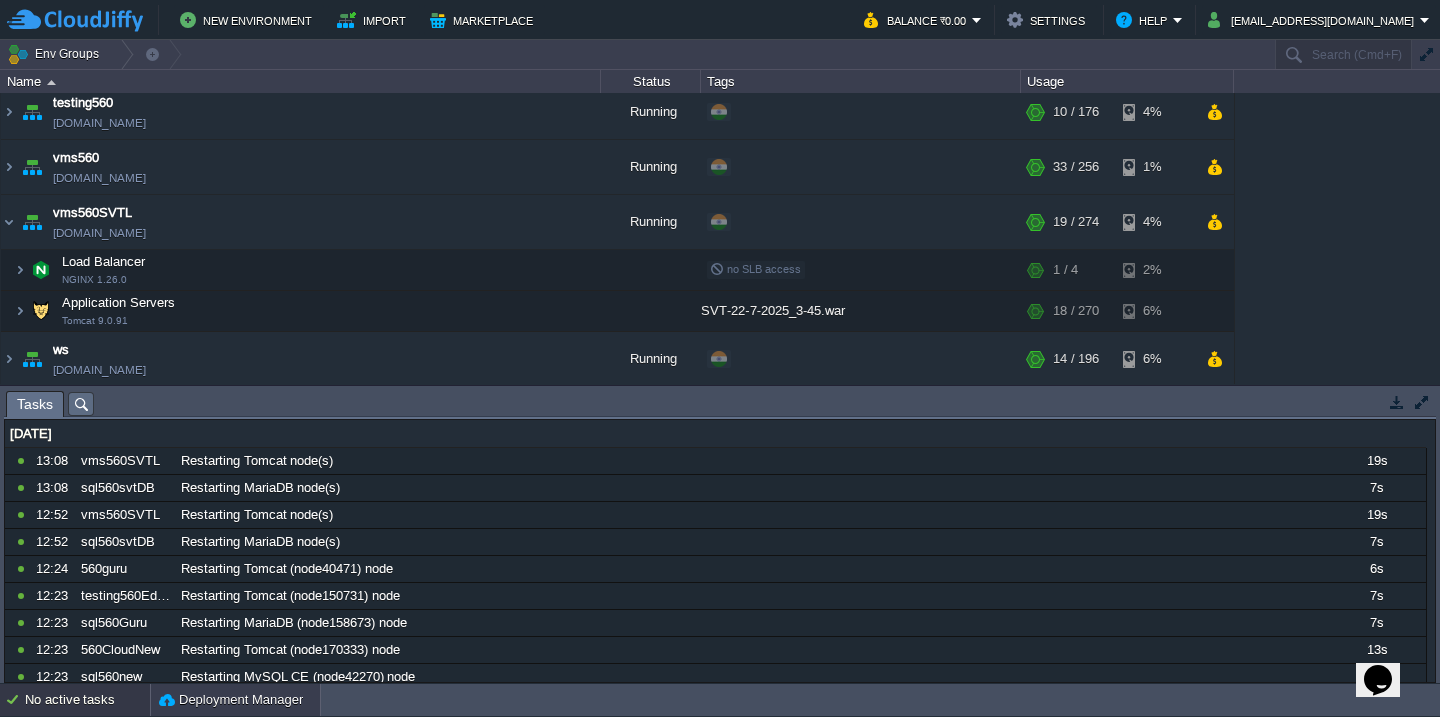 click on "Deployment Manager" at bounding box center (231, 700) 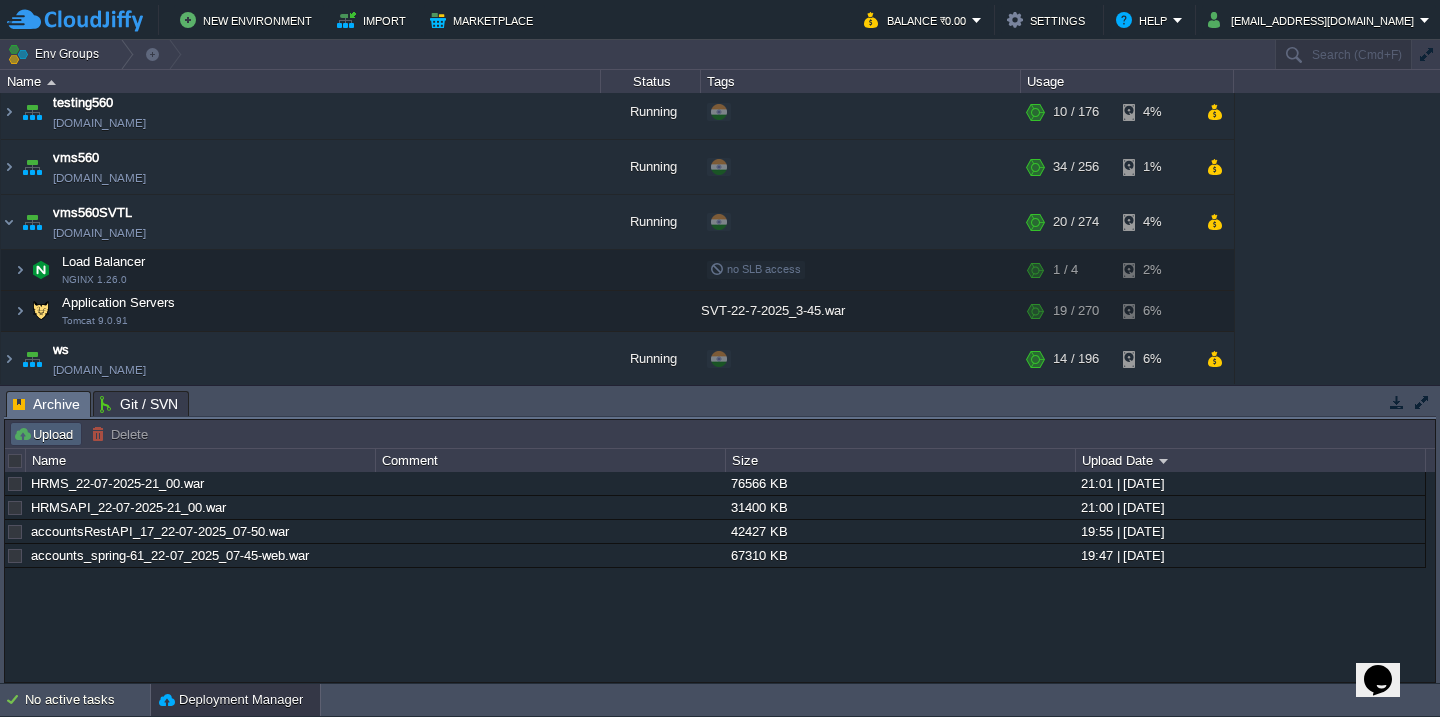 click on "Upload" at bounding box center [46, 434] 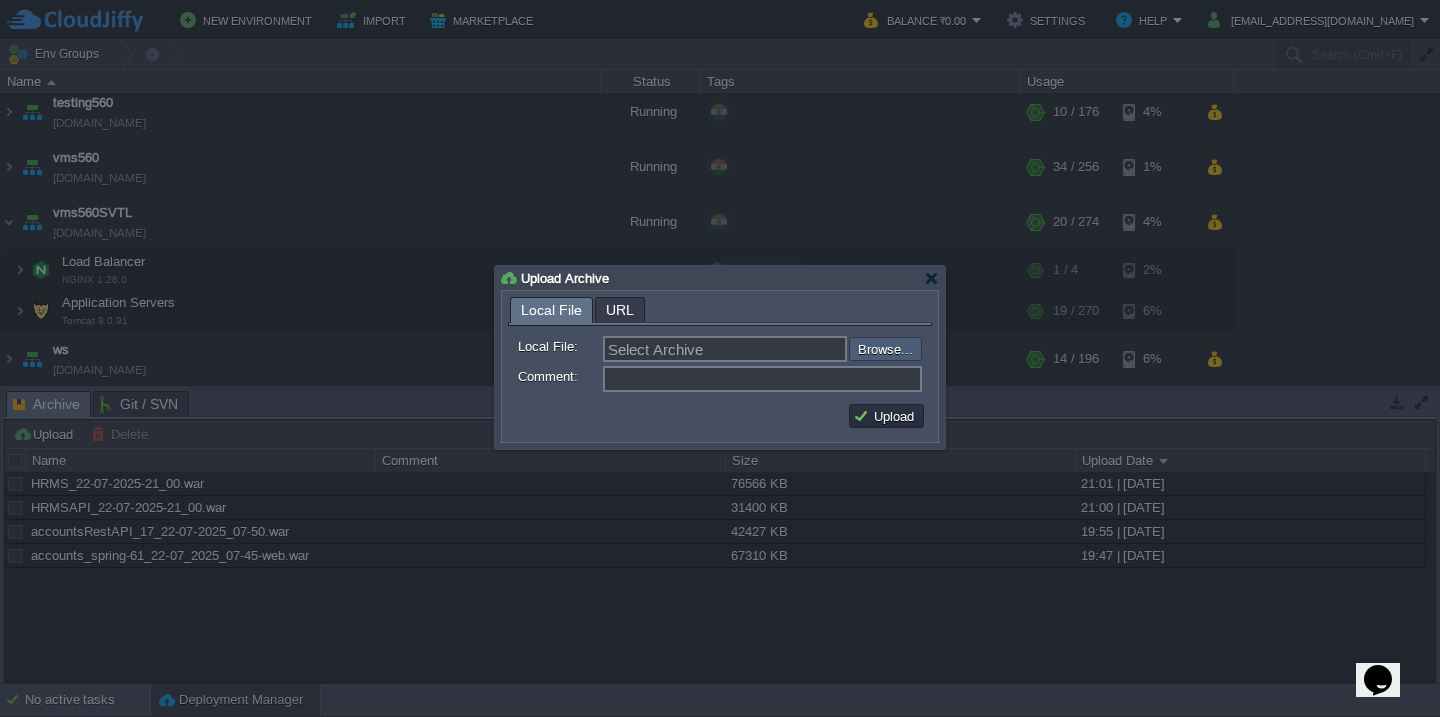 click at bounding box center [795, 349] 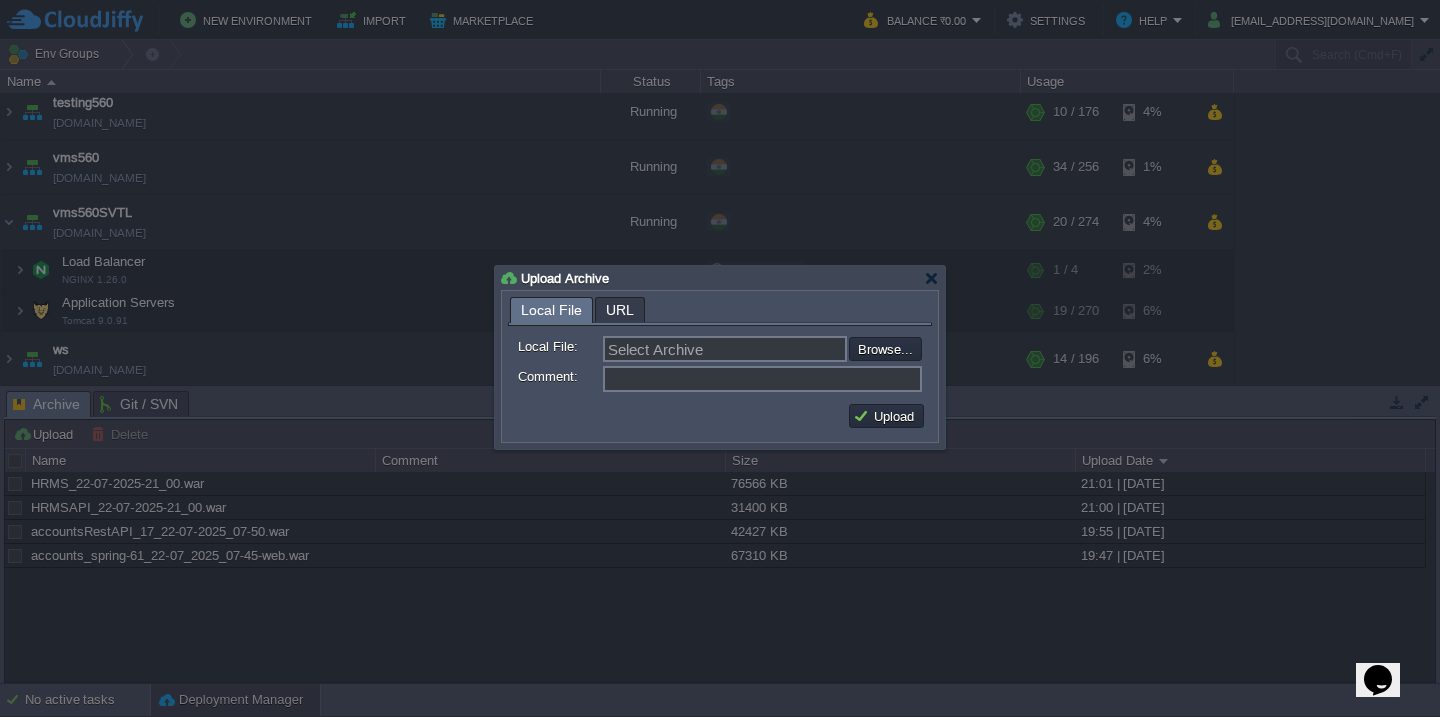 type on "C:\fakepath\vmsAPI-23-7-2025.war" 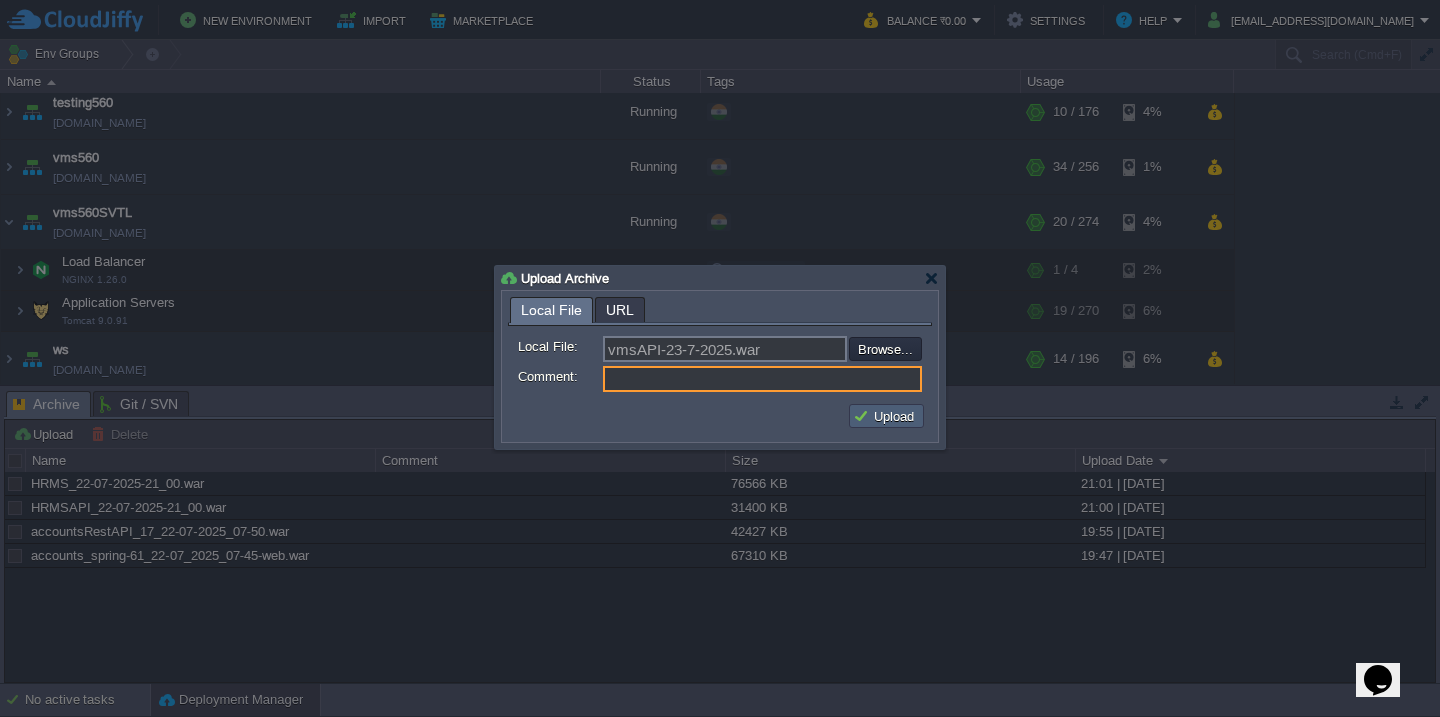click on "Upload" at bounding box center [886, 416] 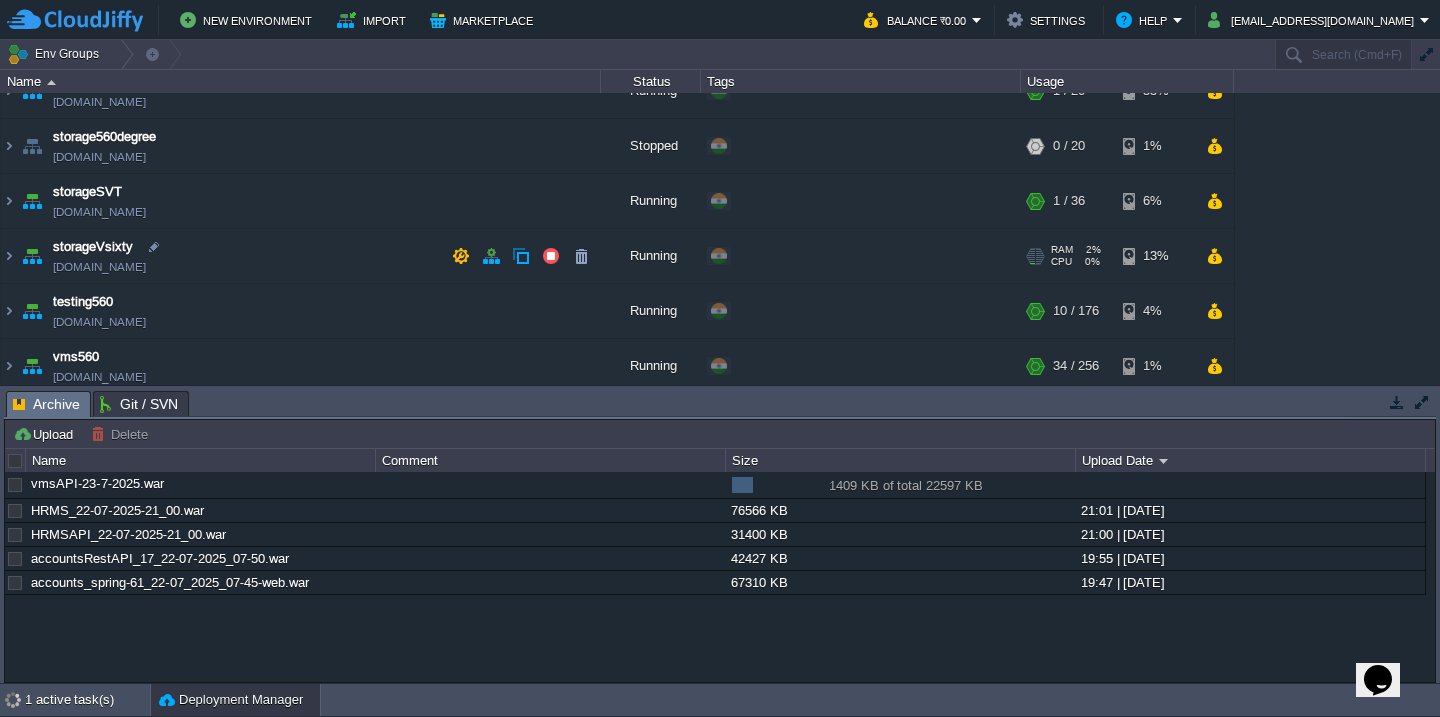 scroll, scrollTop: 1032, scrollLeft: 0, axis: vertical 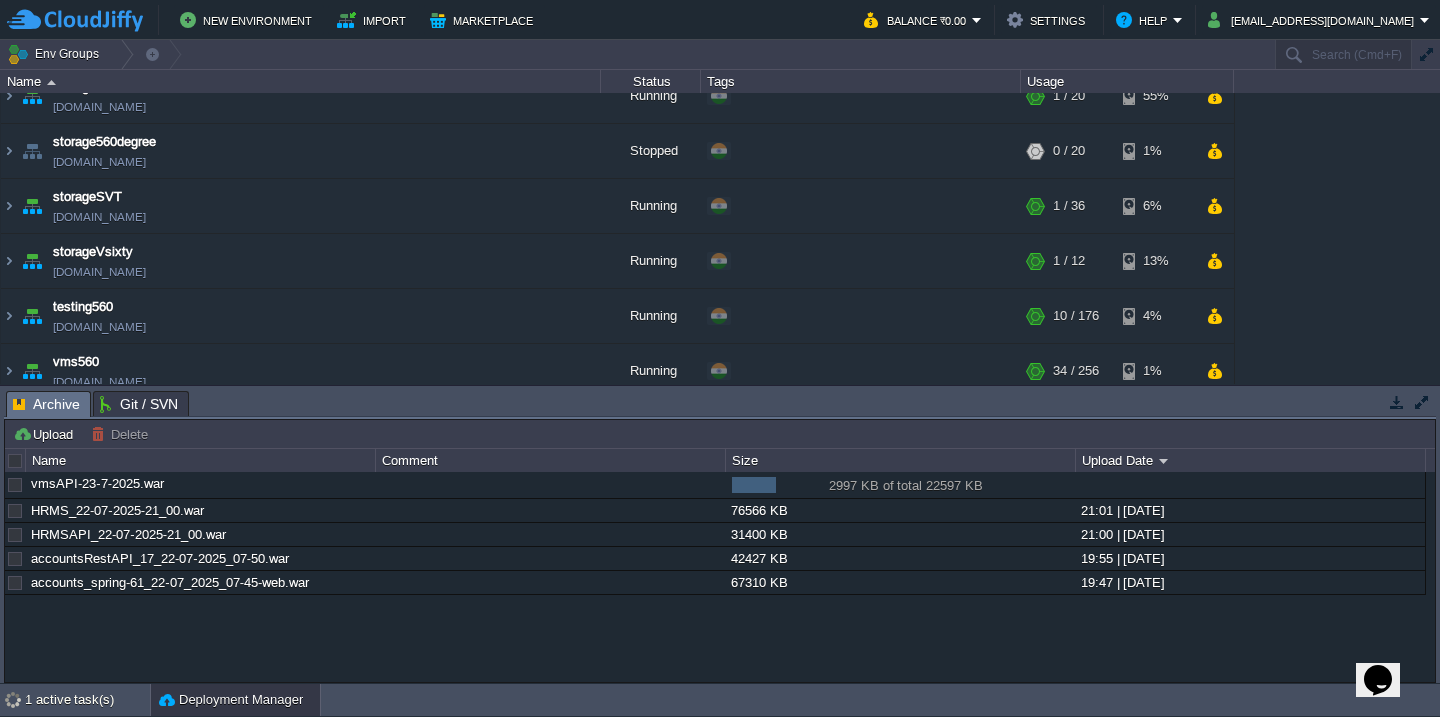 click at bounding box center [1426, 55] 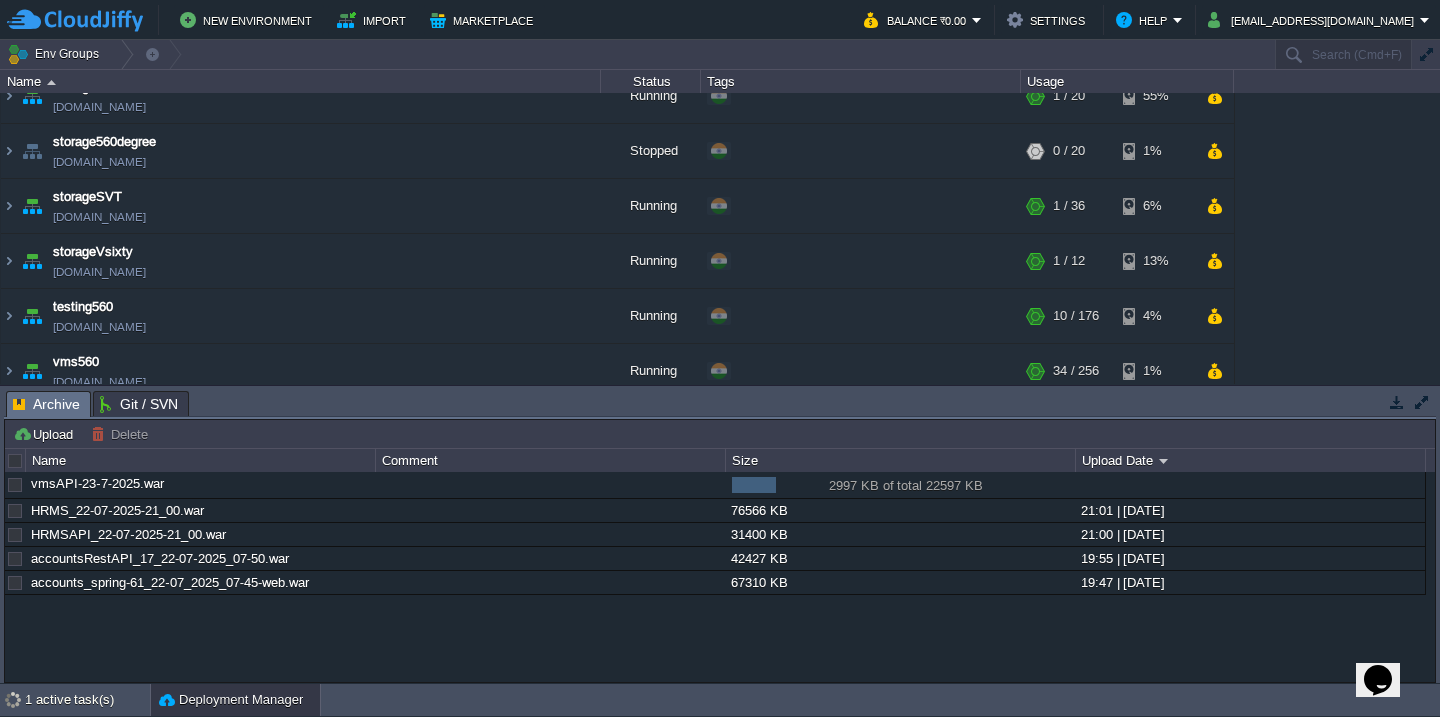 scroll, scrollTop: 940, scrollLeft: 0, axis: vertical 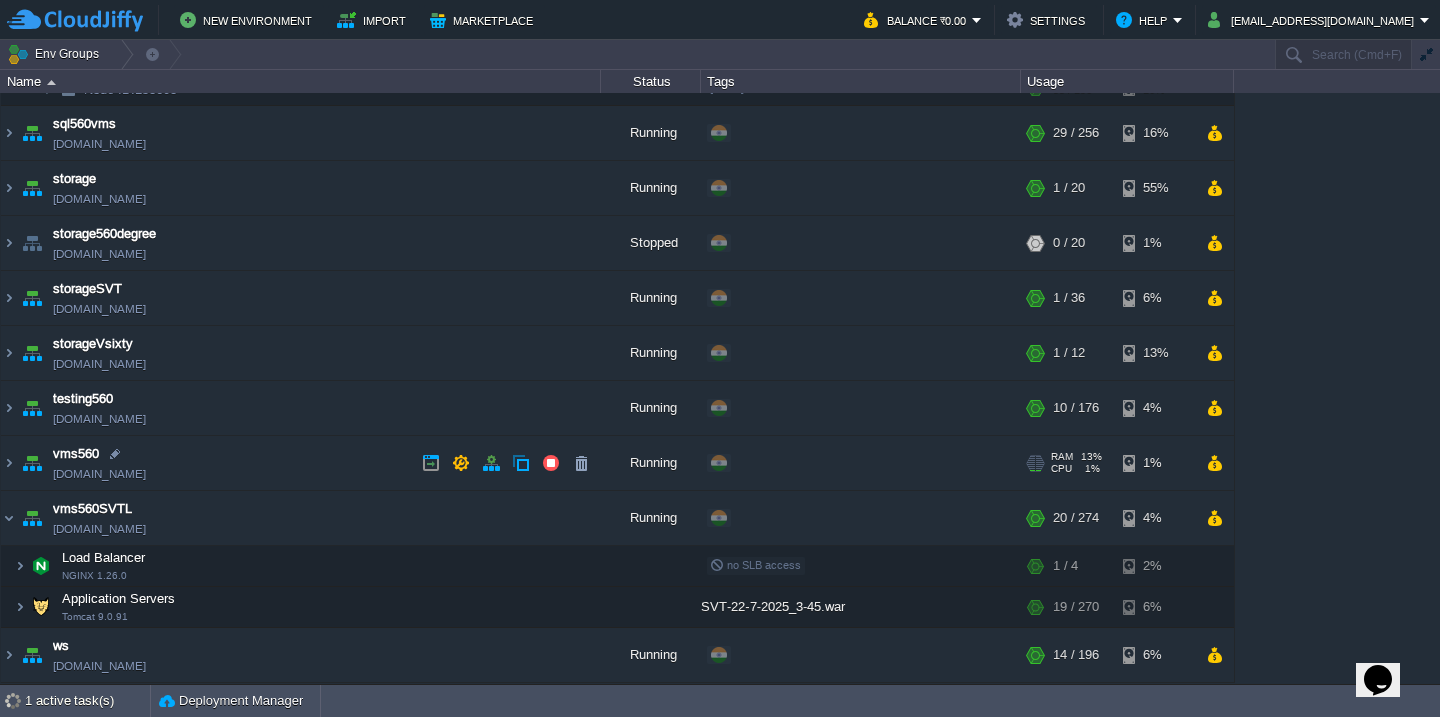 click on "vms560 [DOMAIN_NAME]" at bounding box center [301, 463] 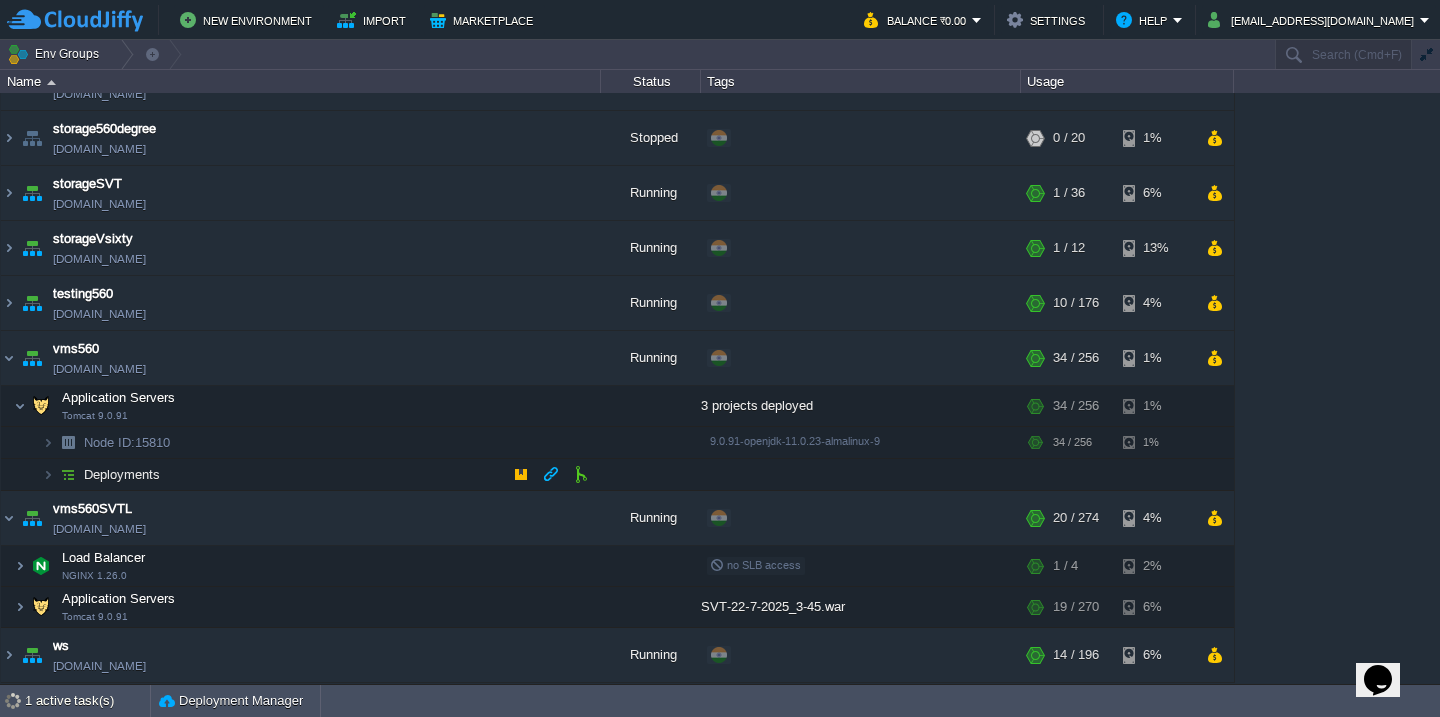 click on "Deployments" at bounding box center [301, 475] 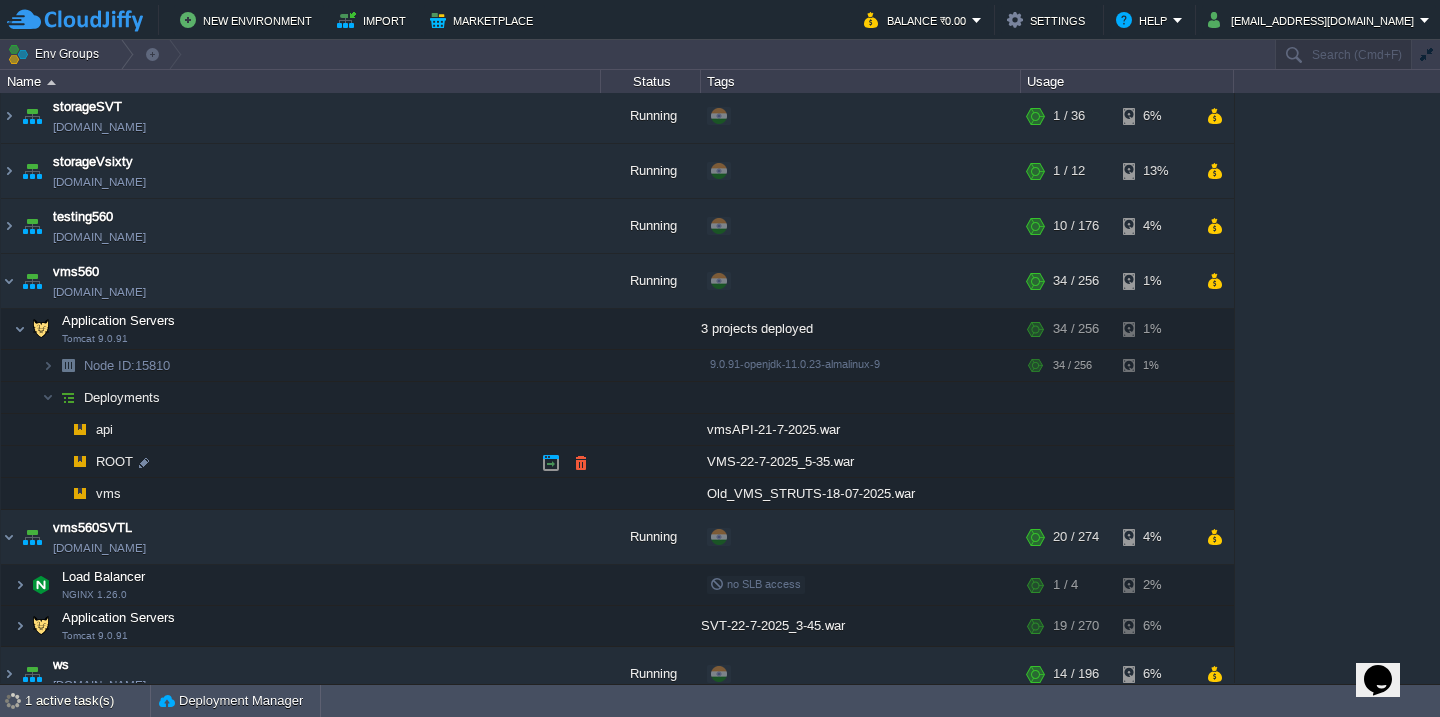 scroll, scrollTop: 1127, scrollLeft: 0, axis: vertical 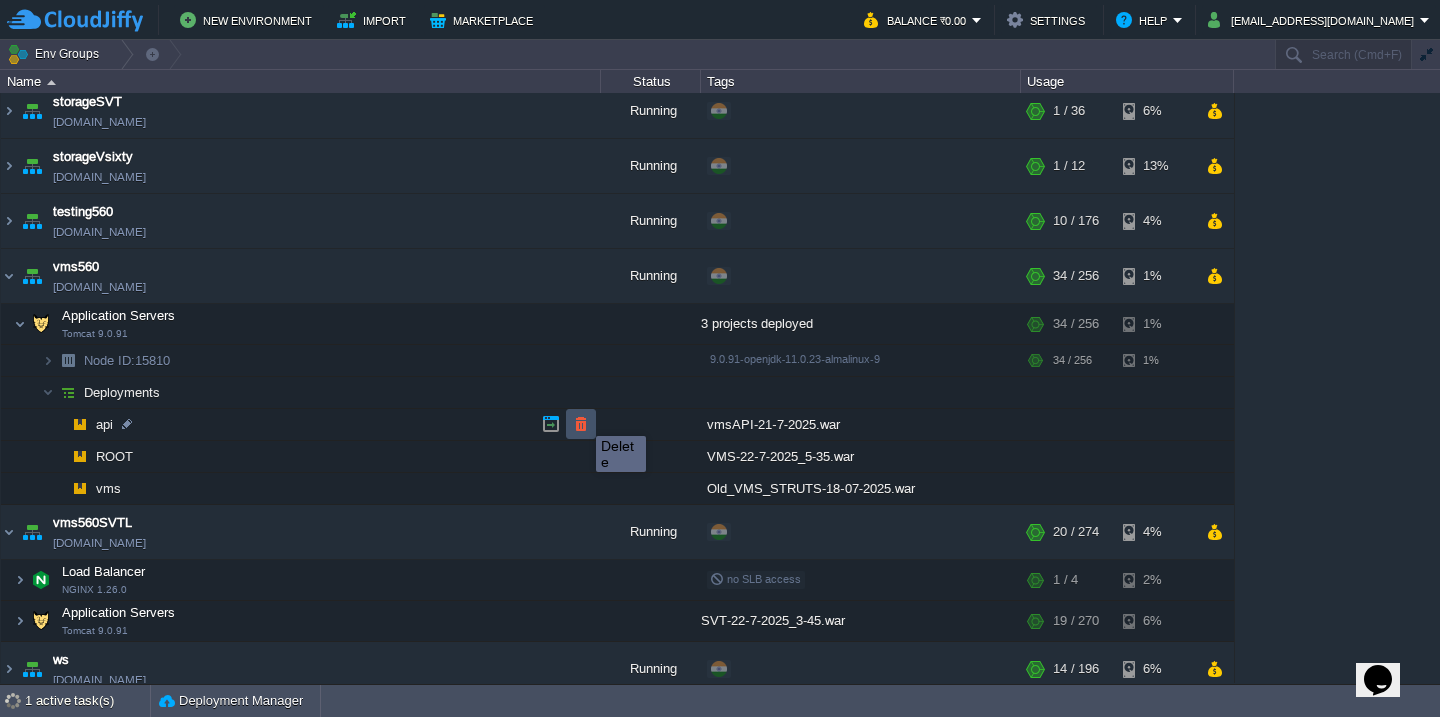 click at bounding box center (581, 424) 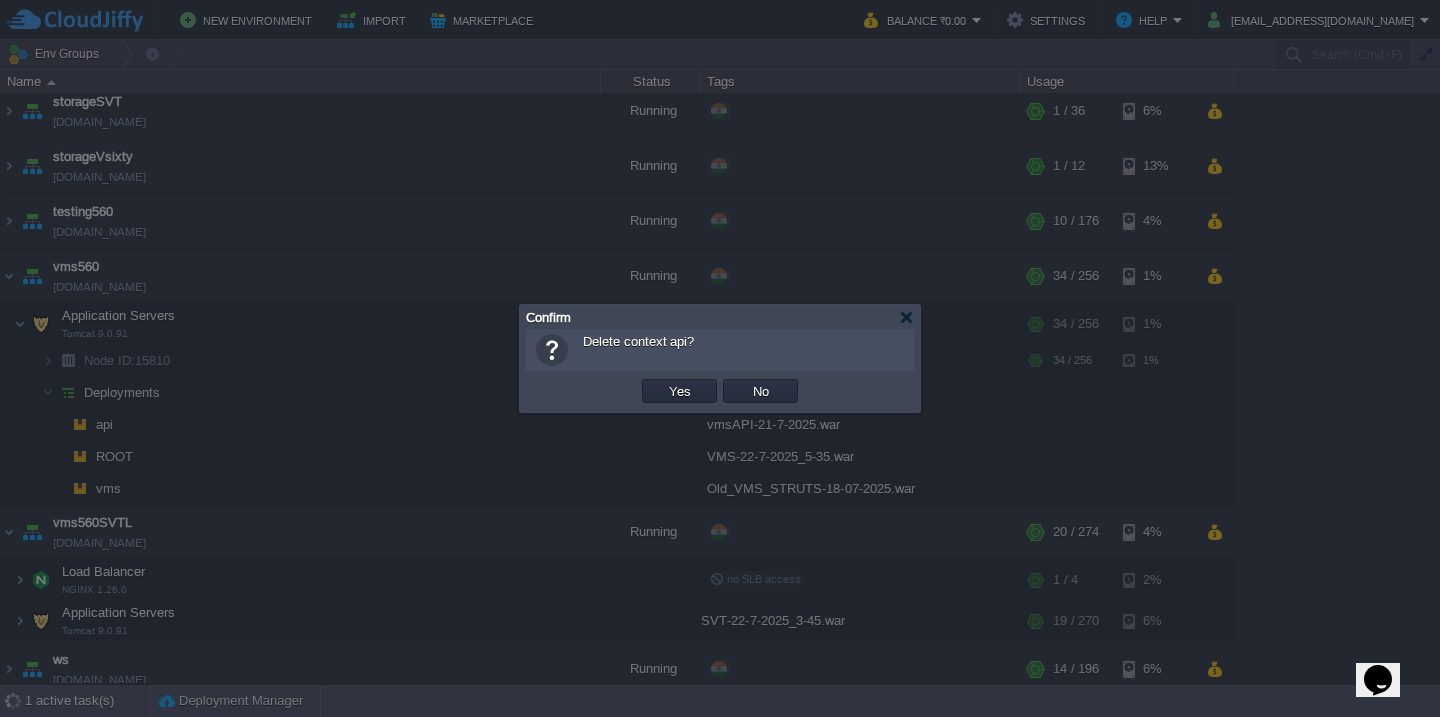 type 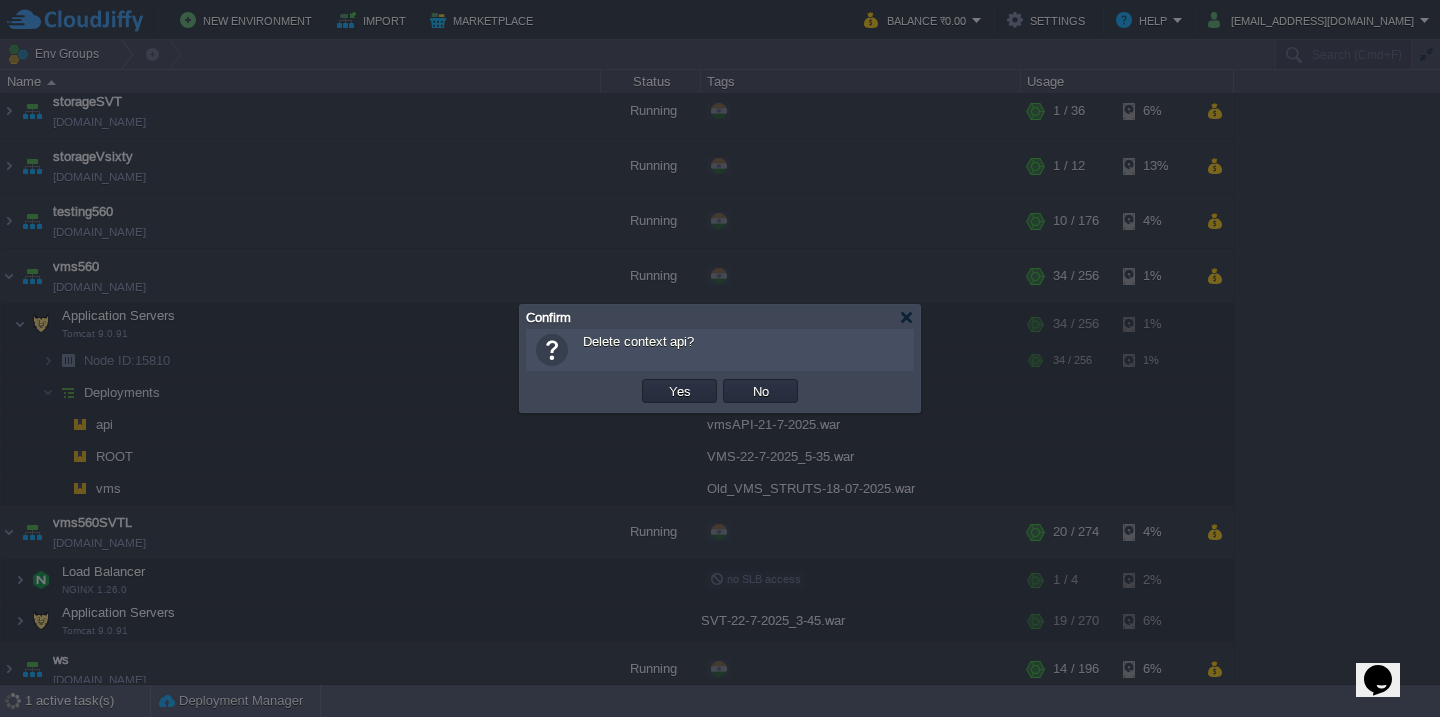 click on "Yes" at bounding box center (680, 391) 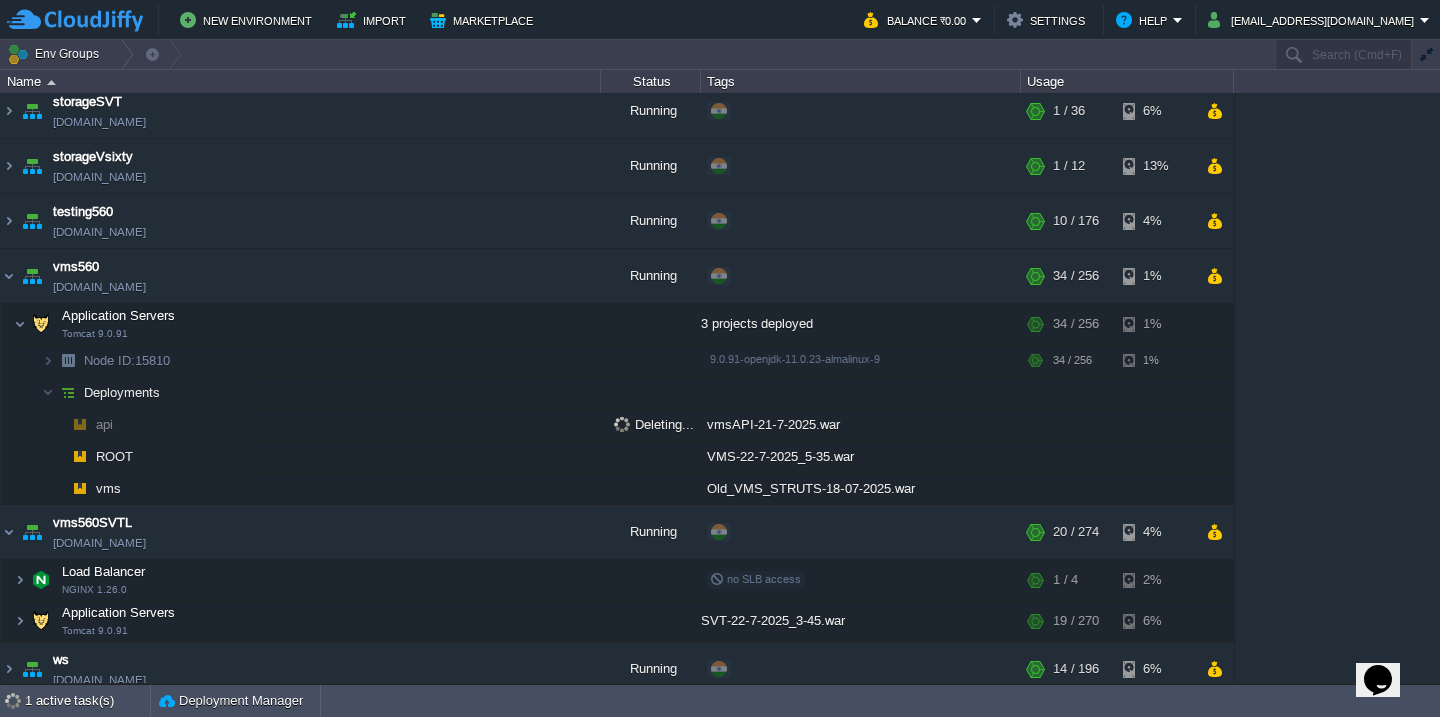 scroll, scrollTop: 1140, scrollLeft: 0, axis: vertical 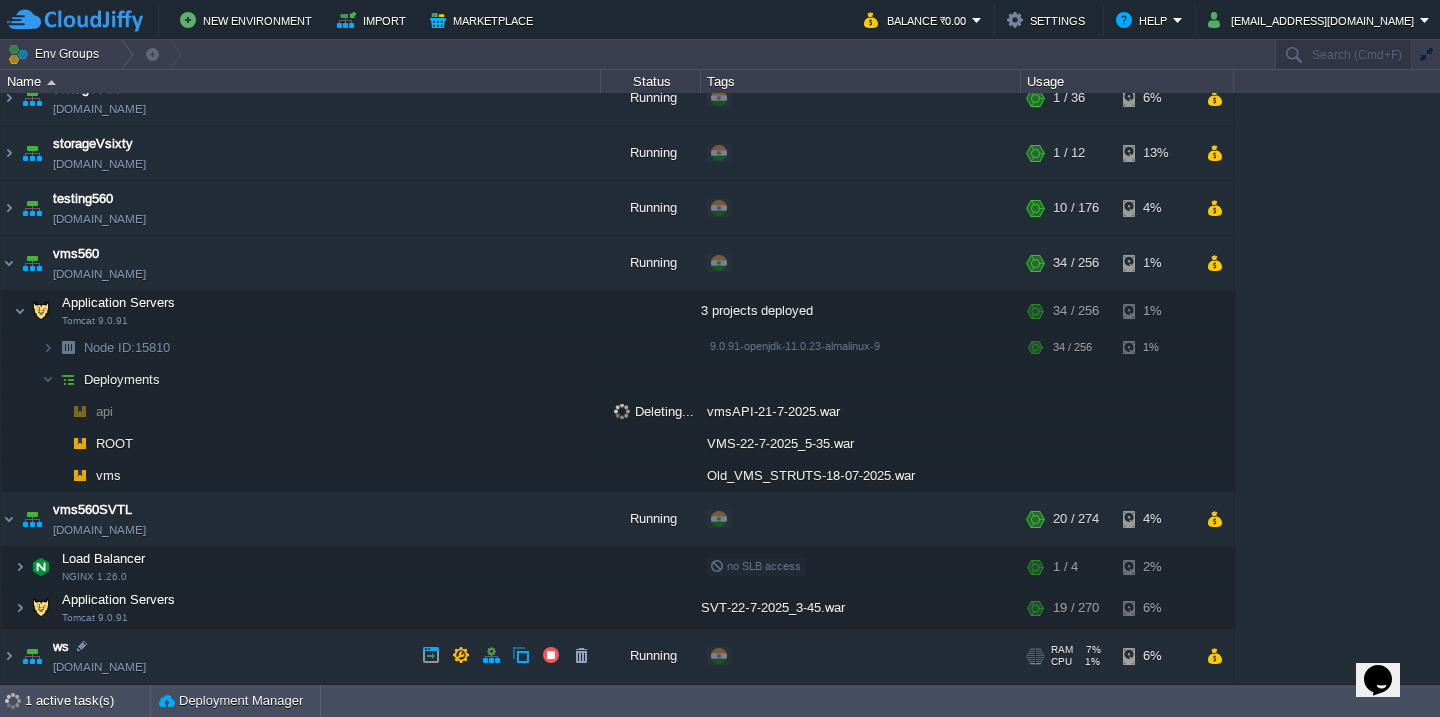 click on "ws [DOMAIN_NAME]" at bounding box center (301, 656) 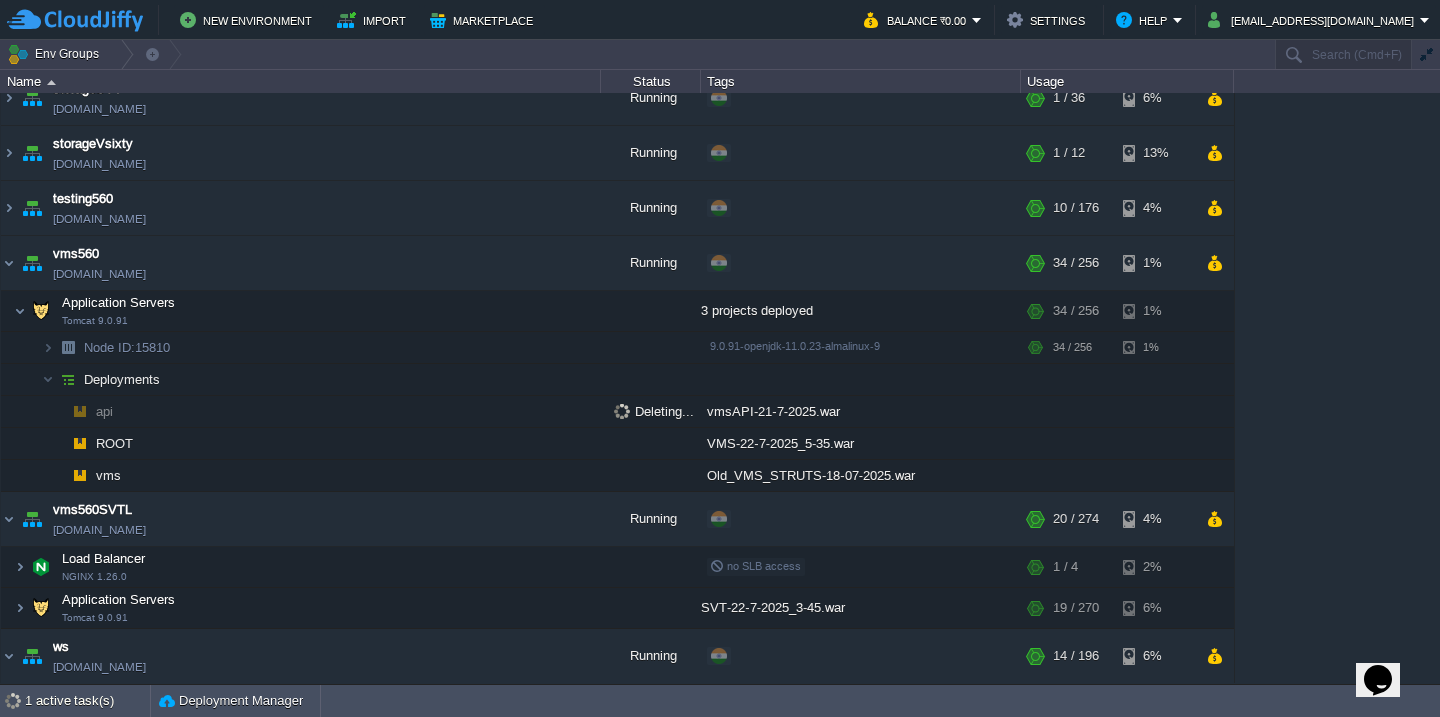scroll, scrollTop: 1243, scrollLeft: 0, axis: vertical 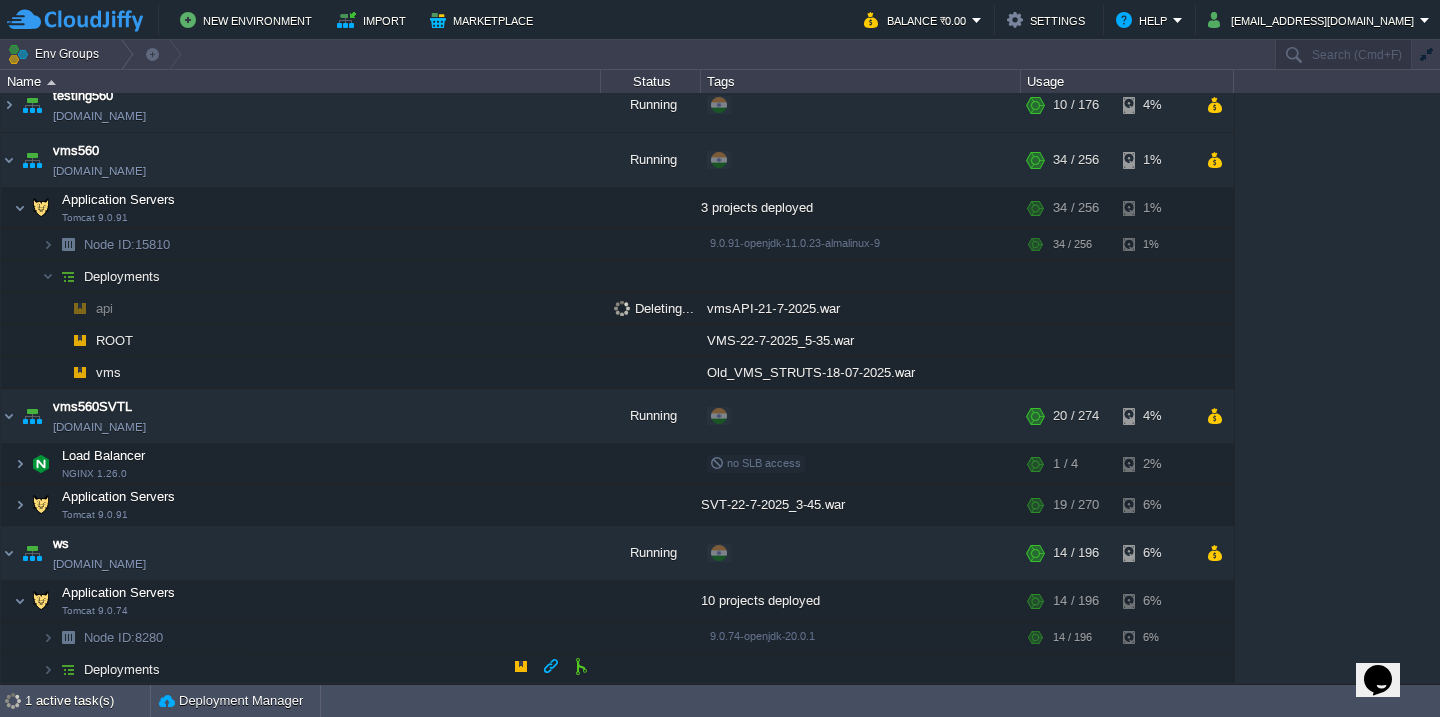 click on "Deployments" at bounding box center (301, 670) 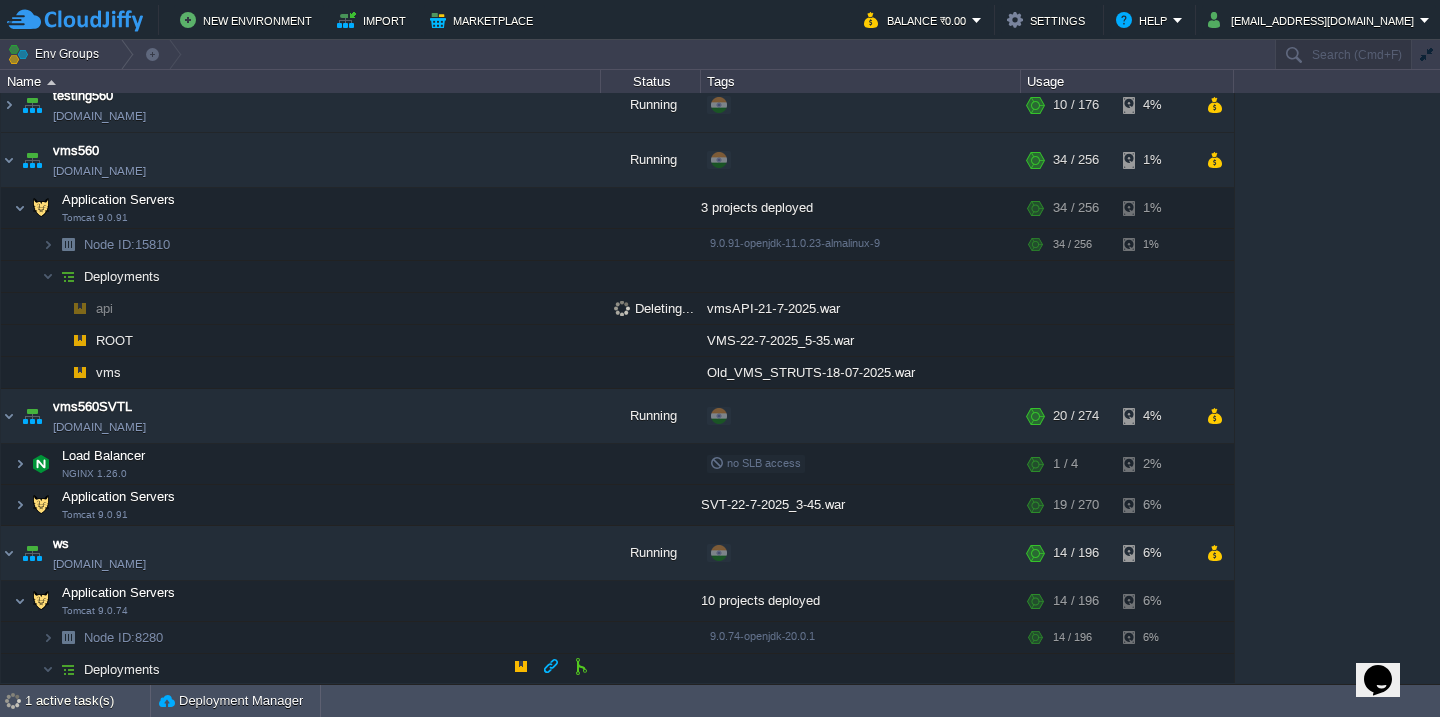 click on "Deployments" at bounding box center (301, 670) 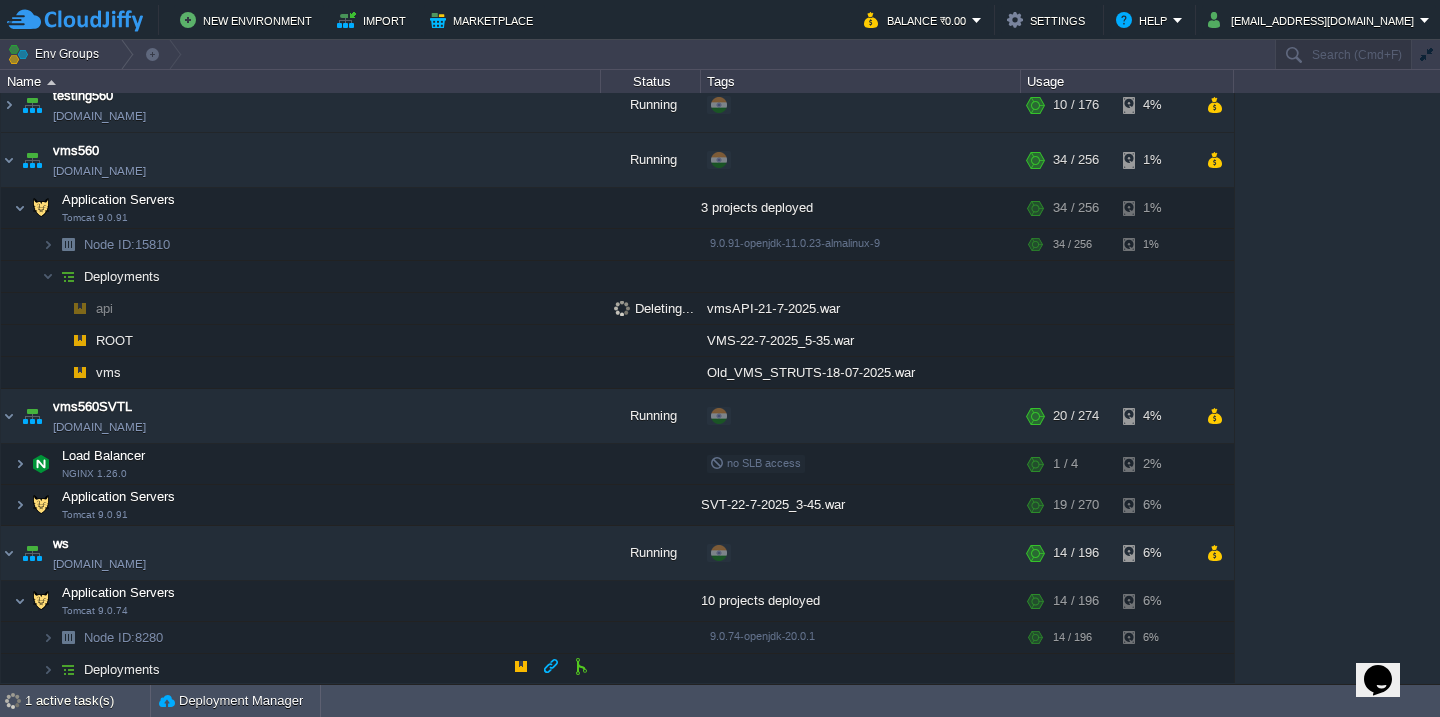click on "560cloud [DOMAIN_NAME] Stopped                                 + Add to Env Group                                                                                                                                                            RAM                 0%                                         CPU                 0%                             0 / 120                    3%       560CloudOld [DOMAIN_NAME] Running                                 + Add to Env Group                                                                                                                                                            RAM                 8%                                         CPU                 1%                             28 / 320                    8%       560degreeERP [DOMAIN_NAME] Running                                 + Add to Env Group                                                                                                                RAM" at bounding box center [720, 388] 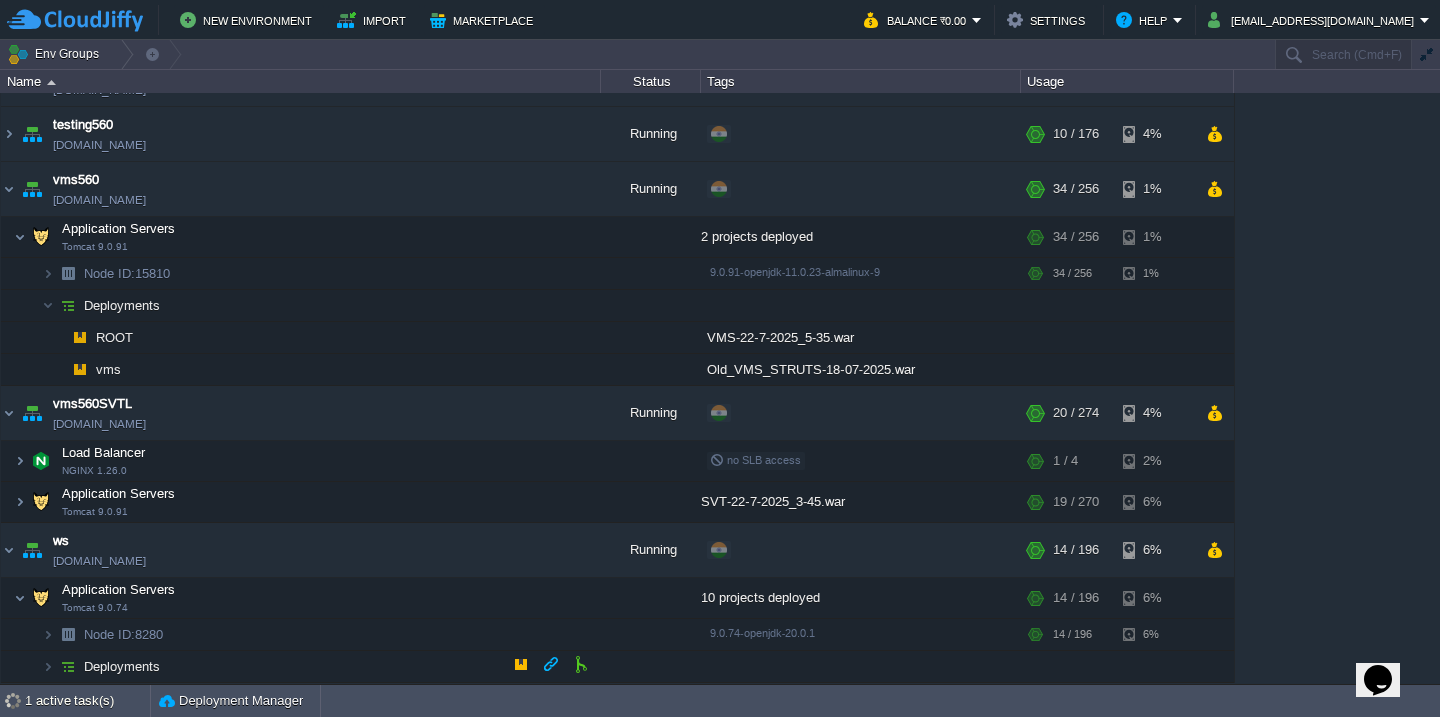 scroll, scrollTop: 1212, scrollLeft: 0, axis: vertical 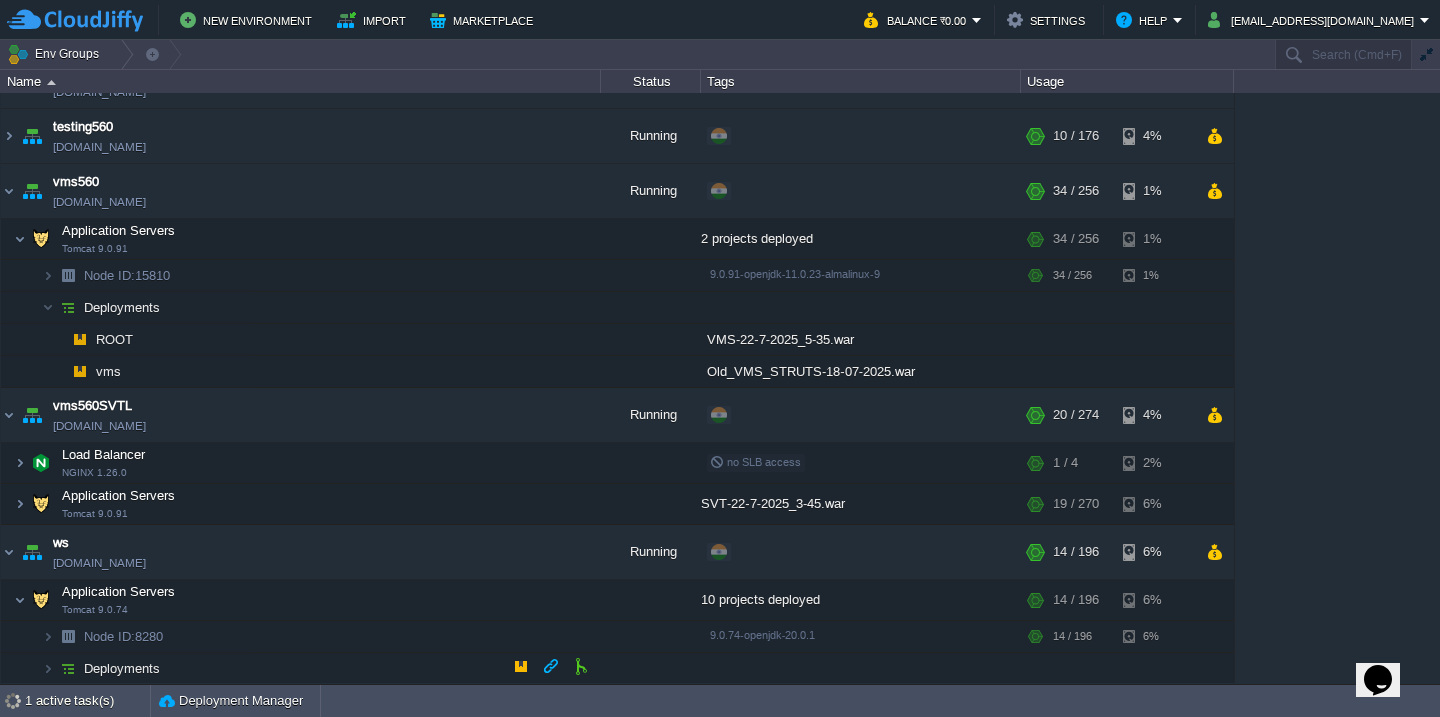 click on "Deployments" at bounding box center [301, 669] 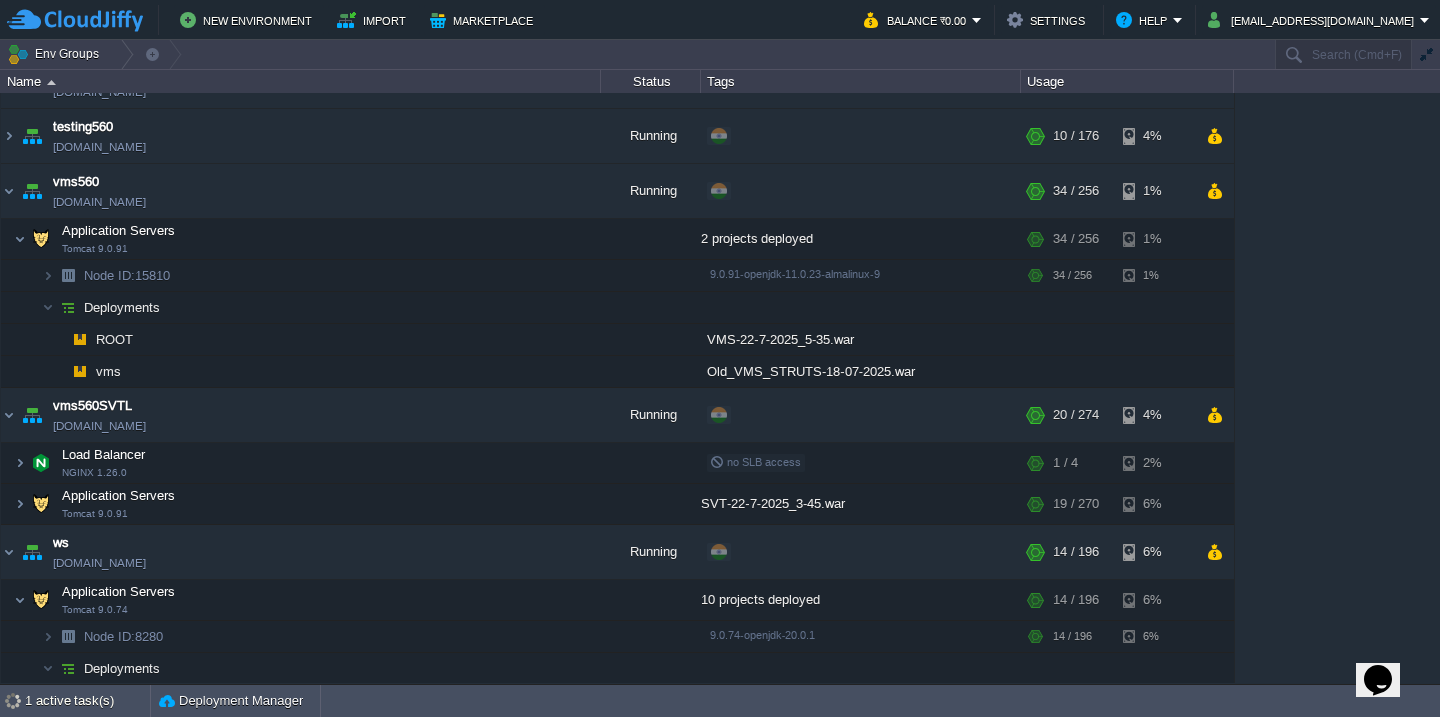 scroll, scrollTop: 1526, scrollLeft: 0, axis: vertical 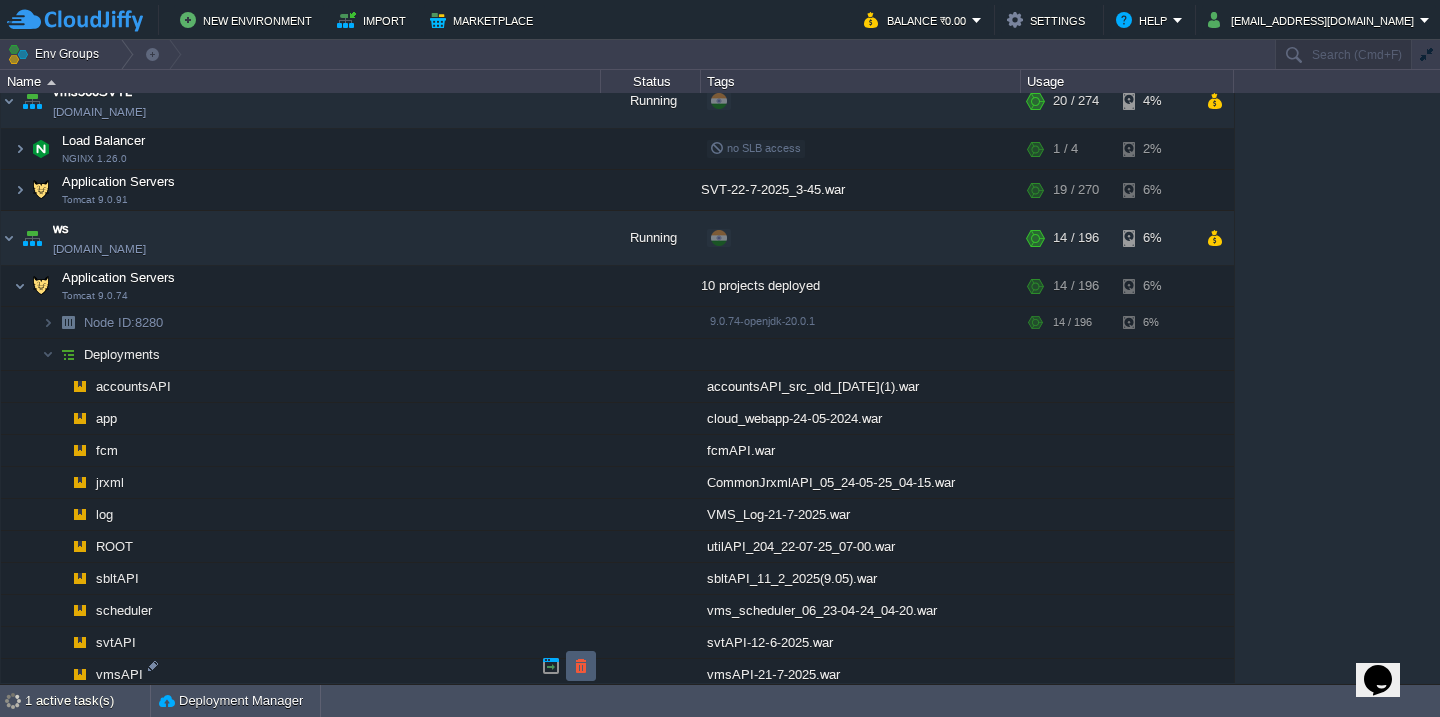 click at bounding box center (581, 666) 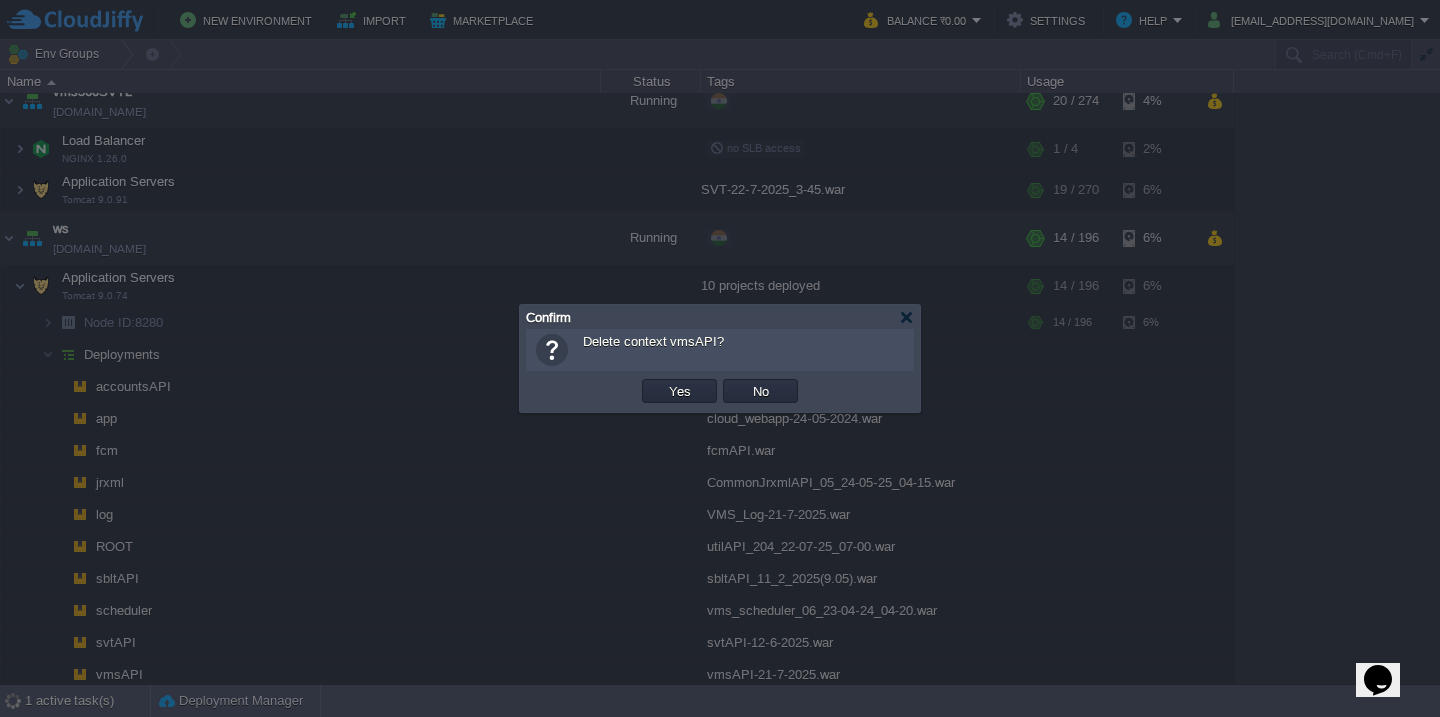 type 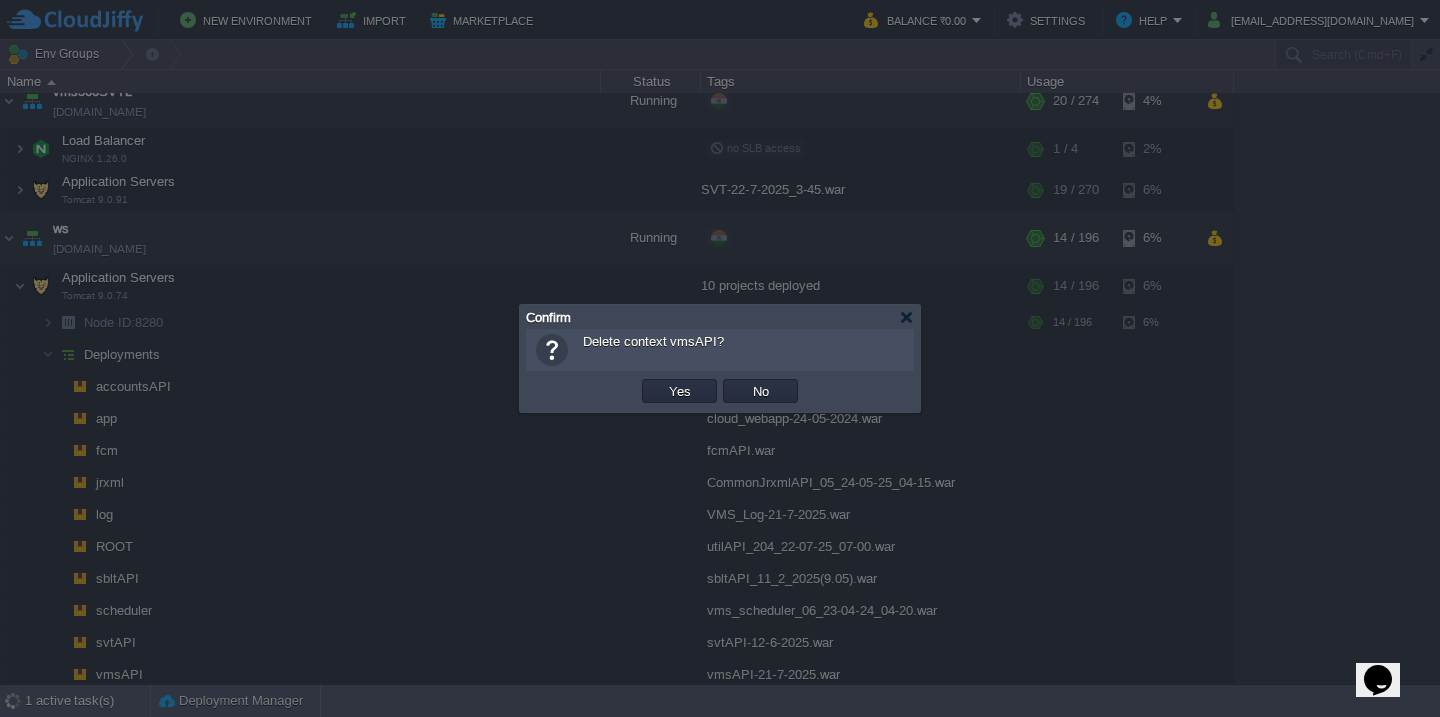 click on "Yes" at bounding box center [680, 391] 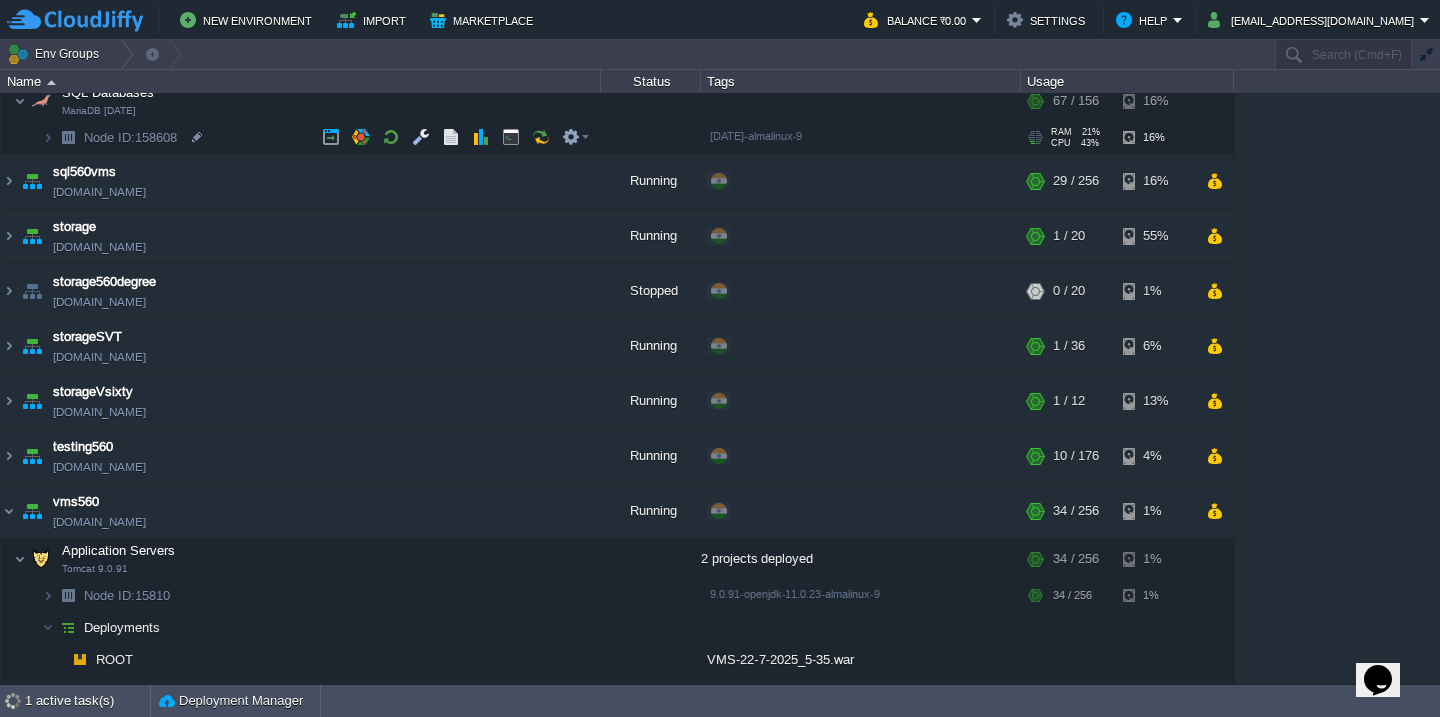 scroll, scrollTop: 765, scrollLeft: 0, axis: vertical 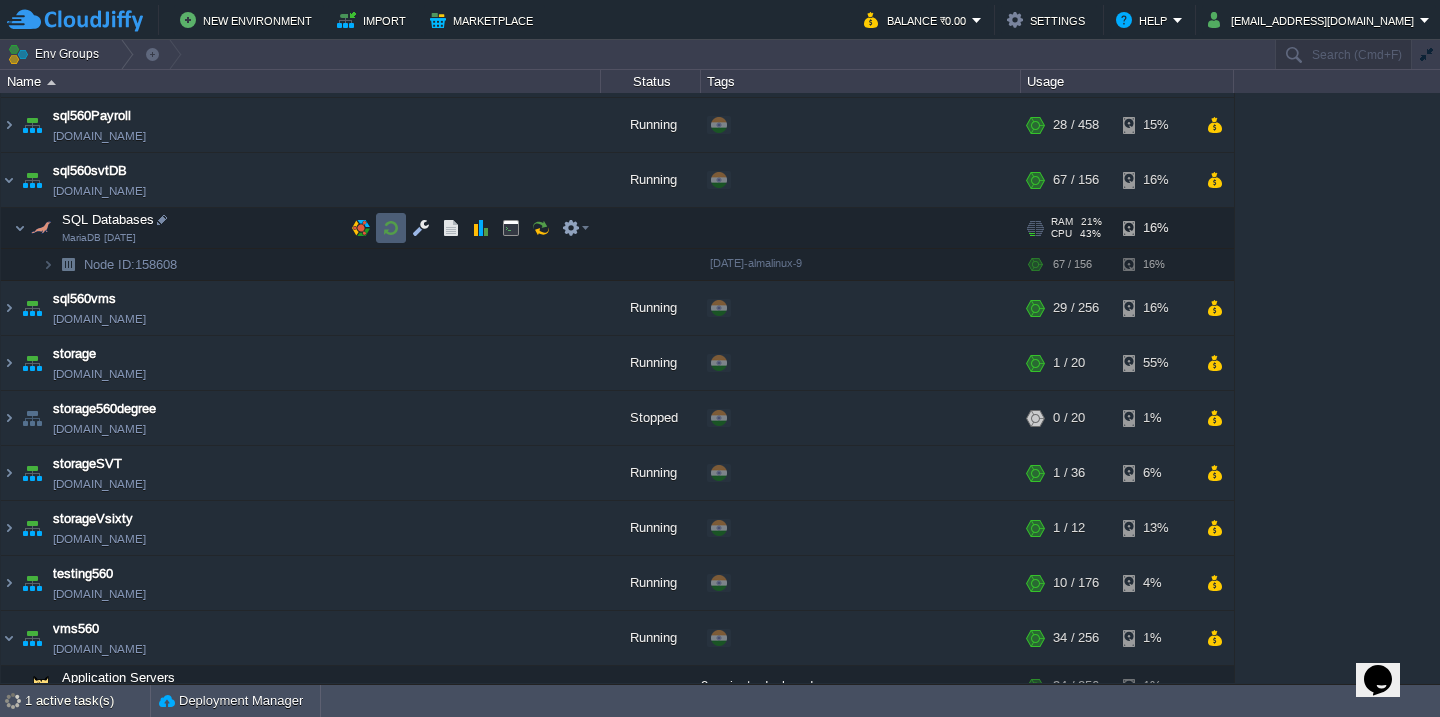 click at bounding box center [391, 228] 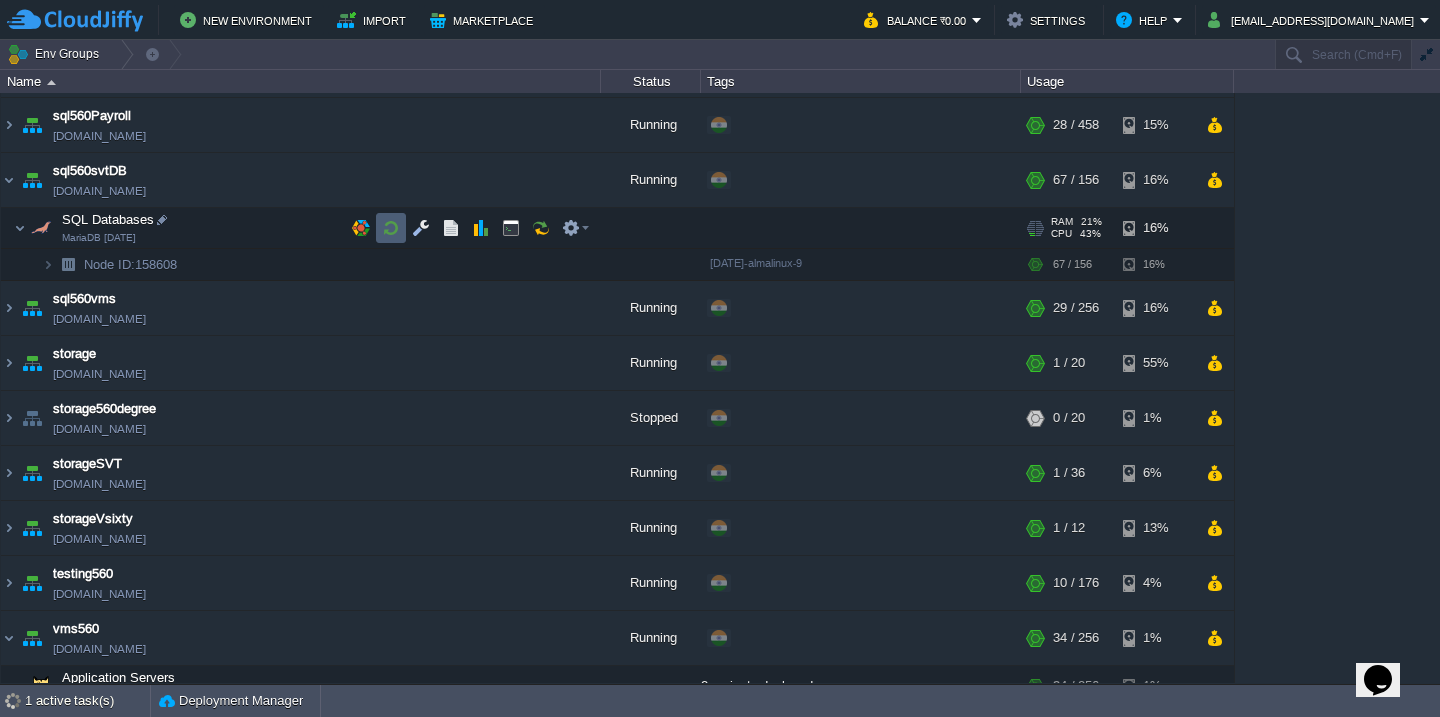 click on "Yes" at bounding box center (-9840, -9914) 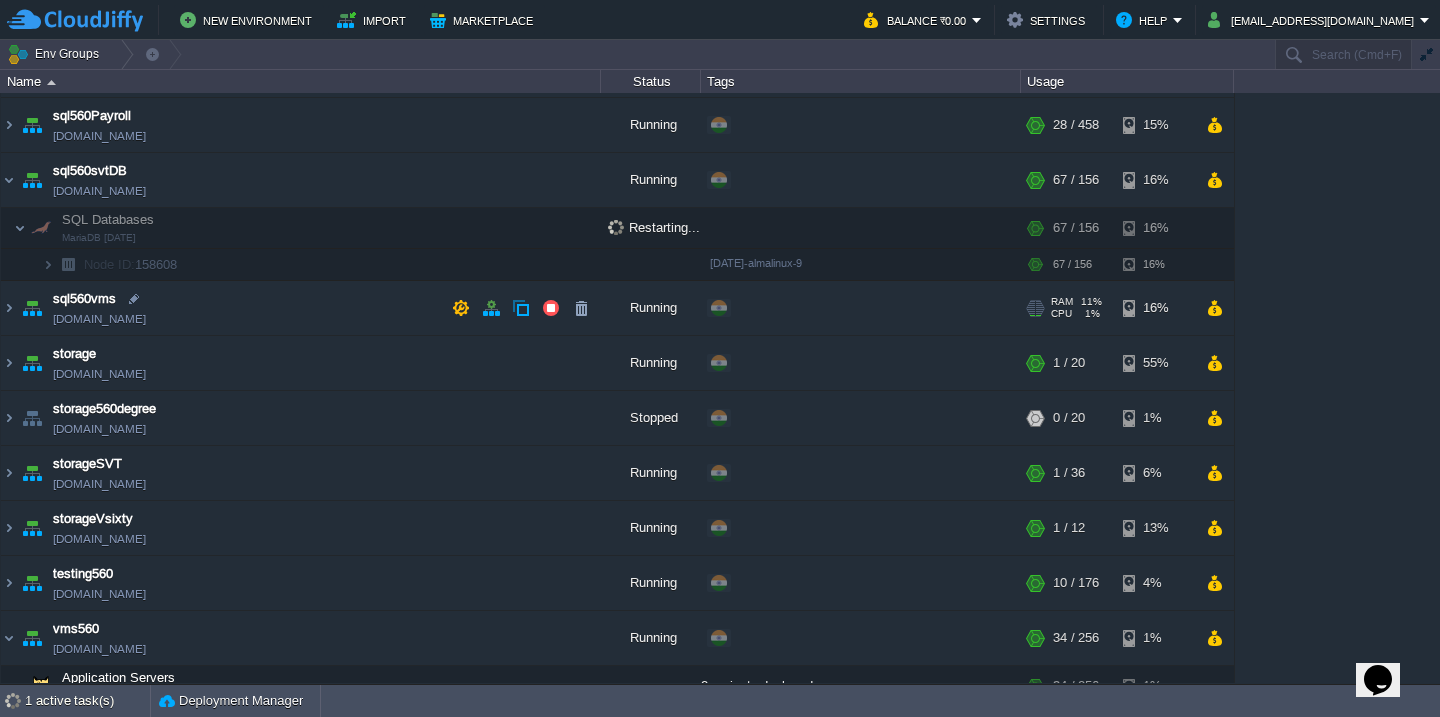 click on "sql560vms [DOMAIN_NAME]" at bounding box center (301, 308) 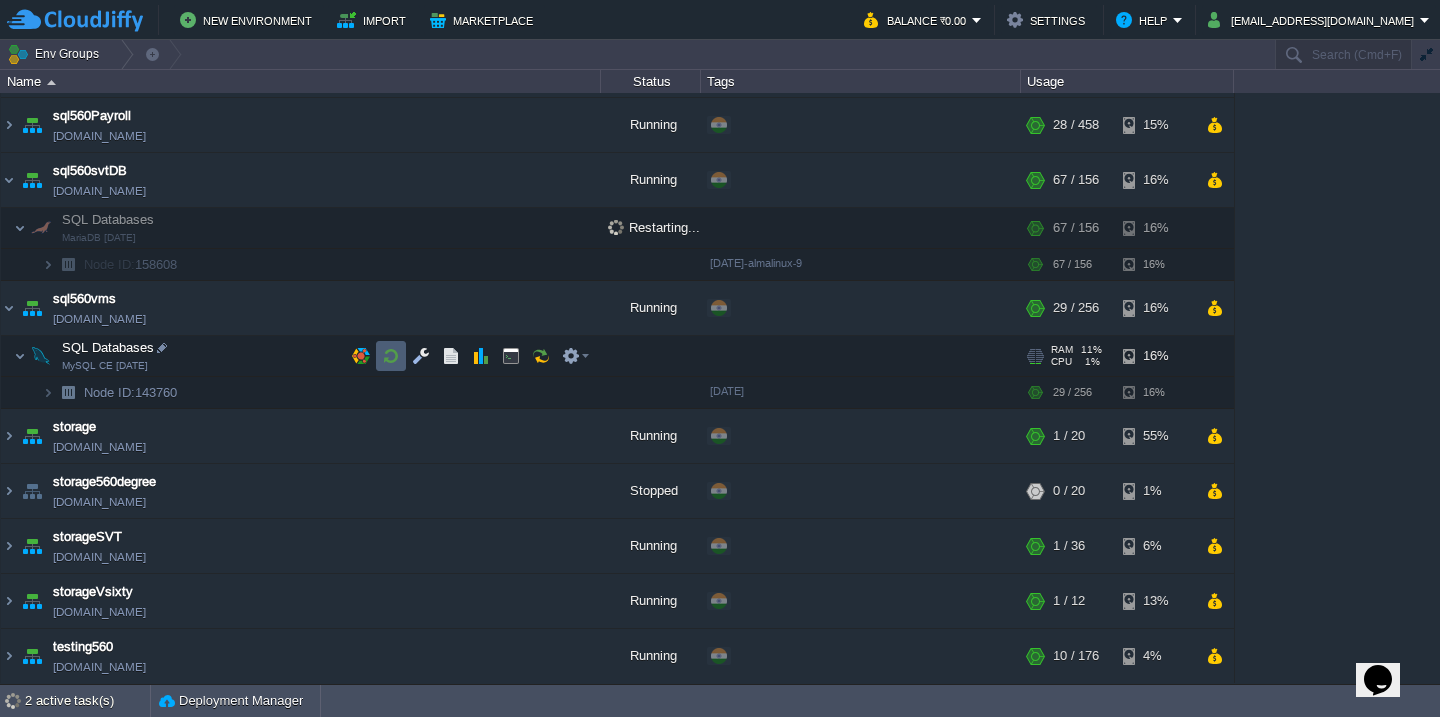 click at bounding box center [391, 356] 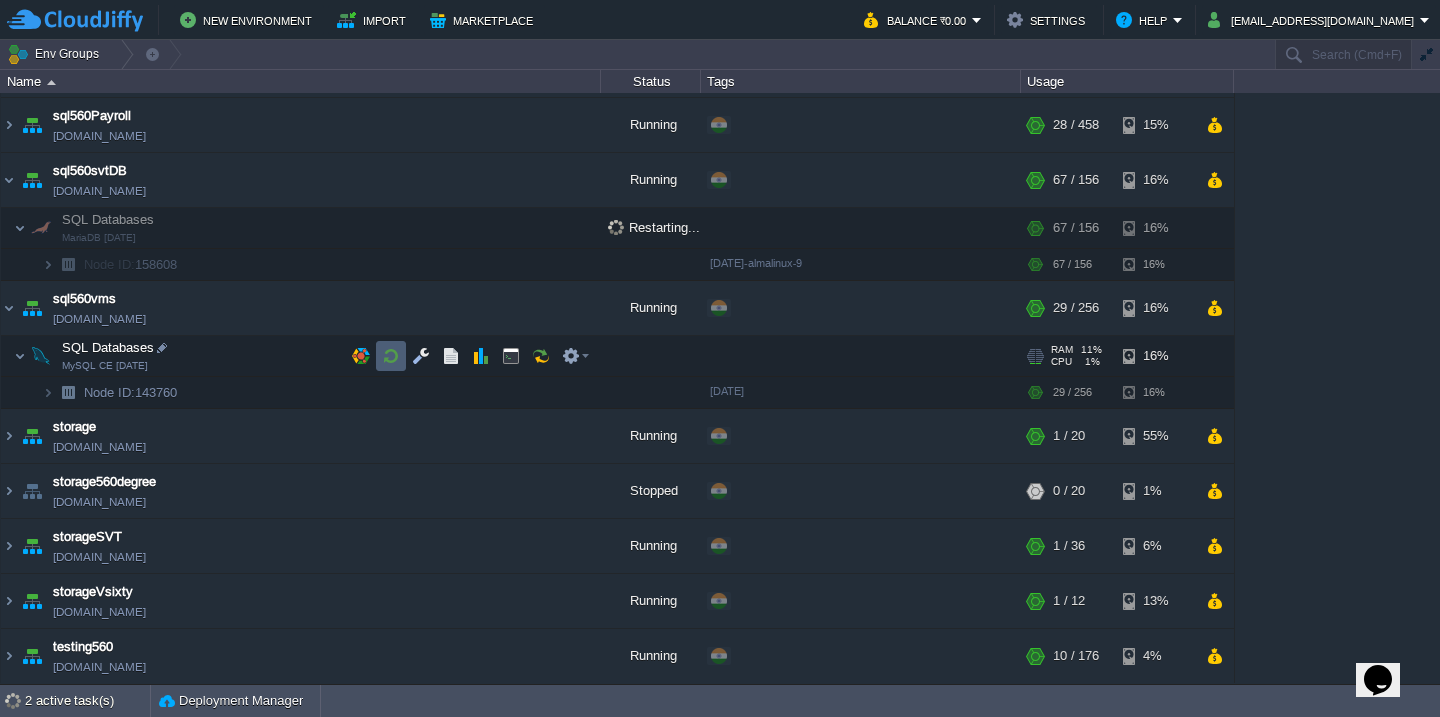 type 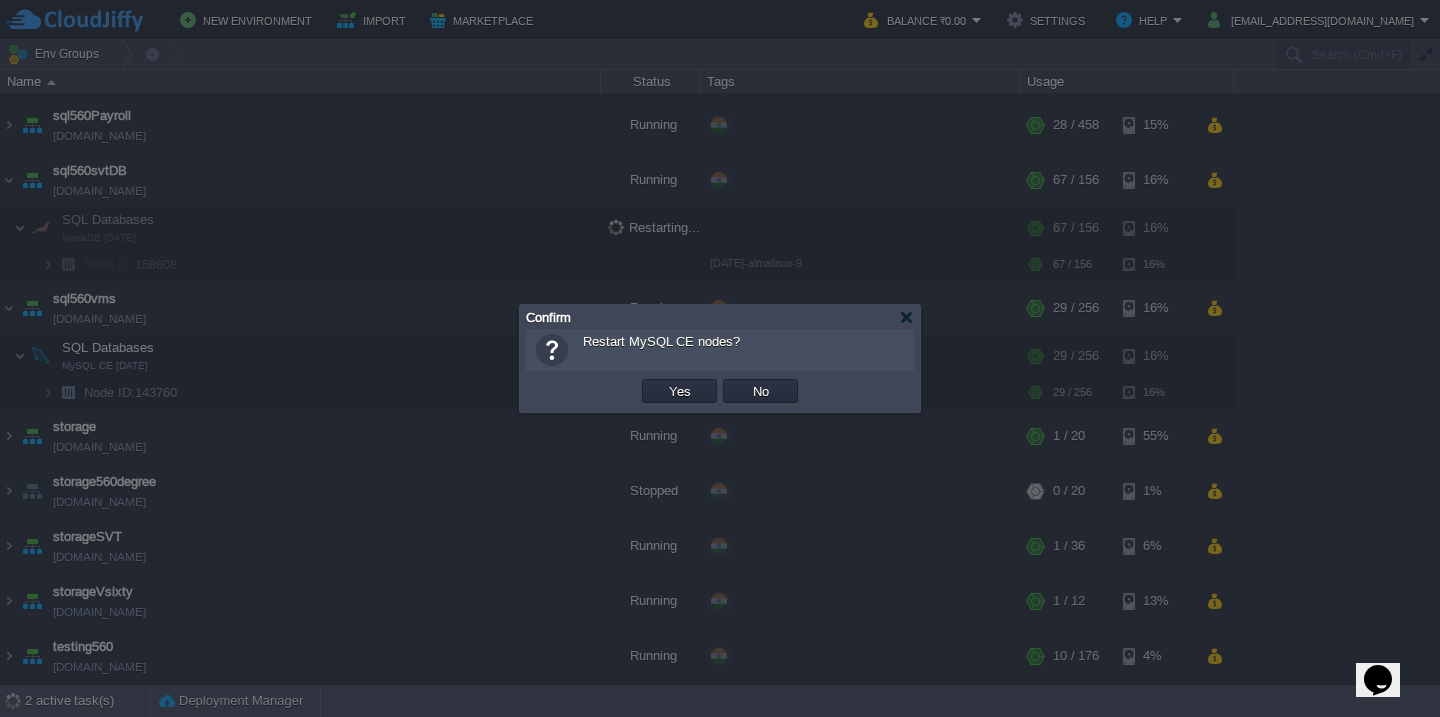 type 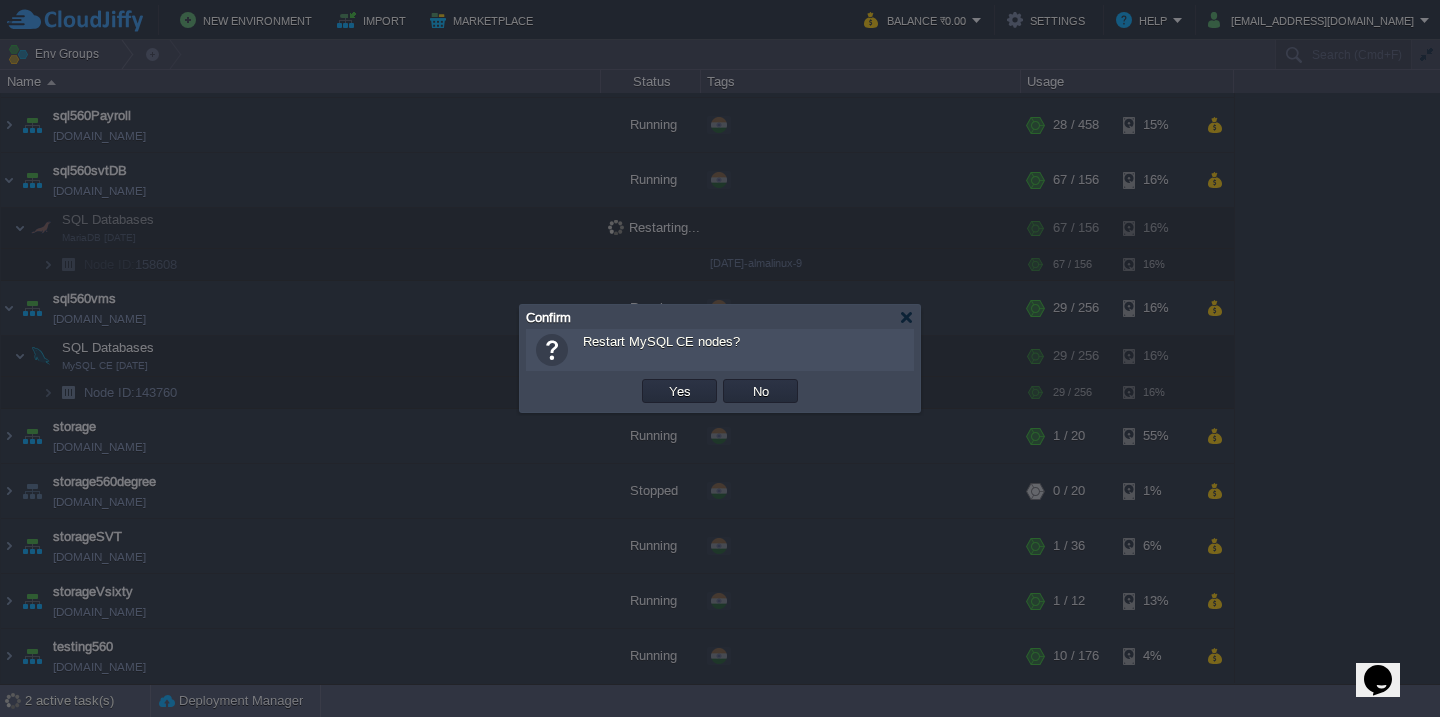 click on "Yes" at bounding box center [680, 391] 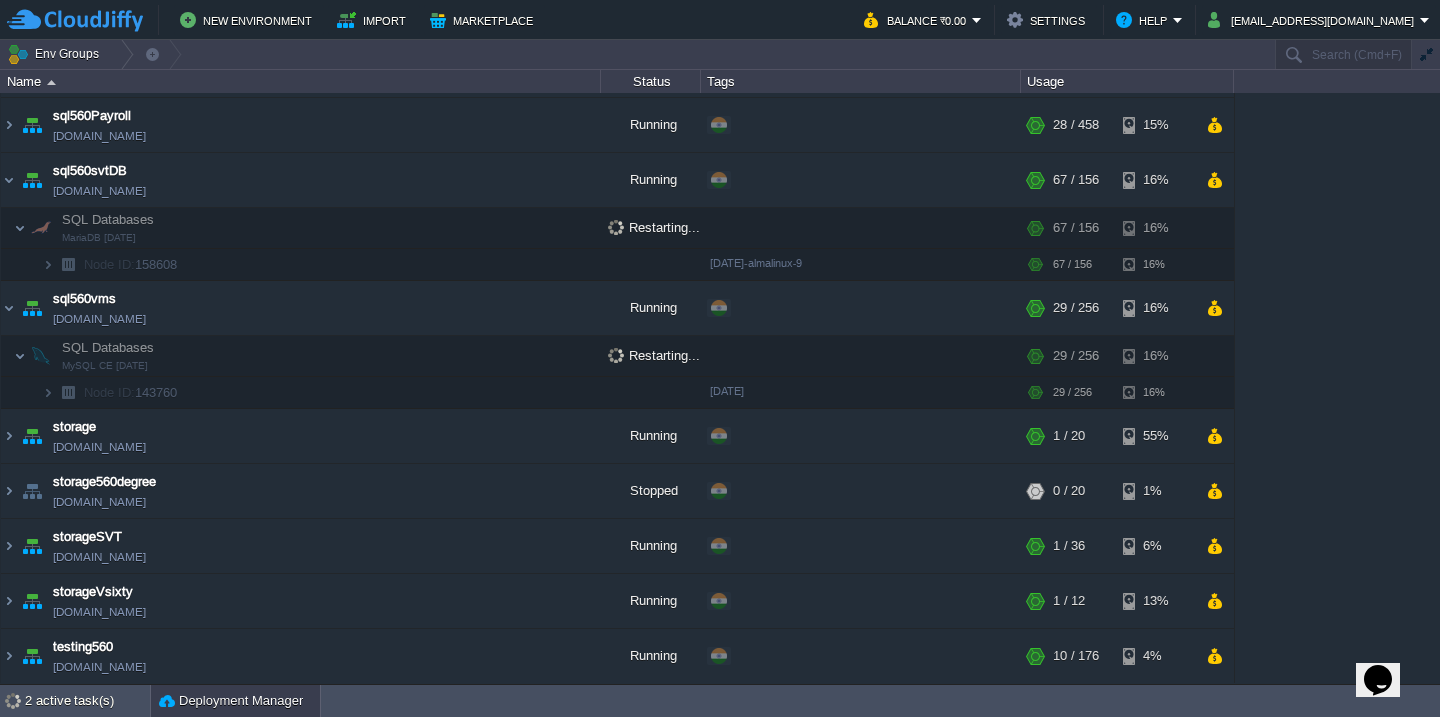 click on "Deployment Manager" at bounding box center [235, 701] 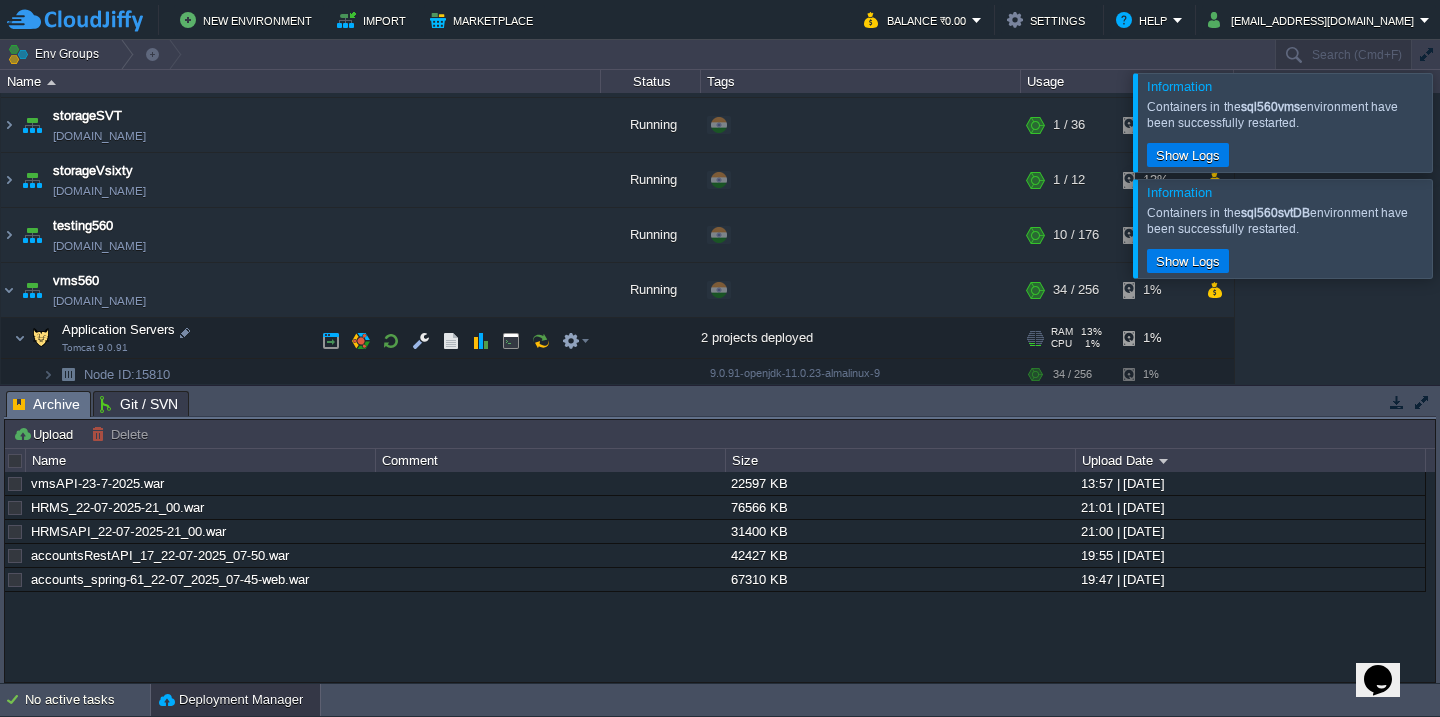 scroll, scrollTop: 1228, scrollLeft: 0, axis: vertical 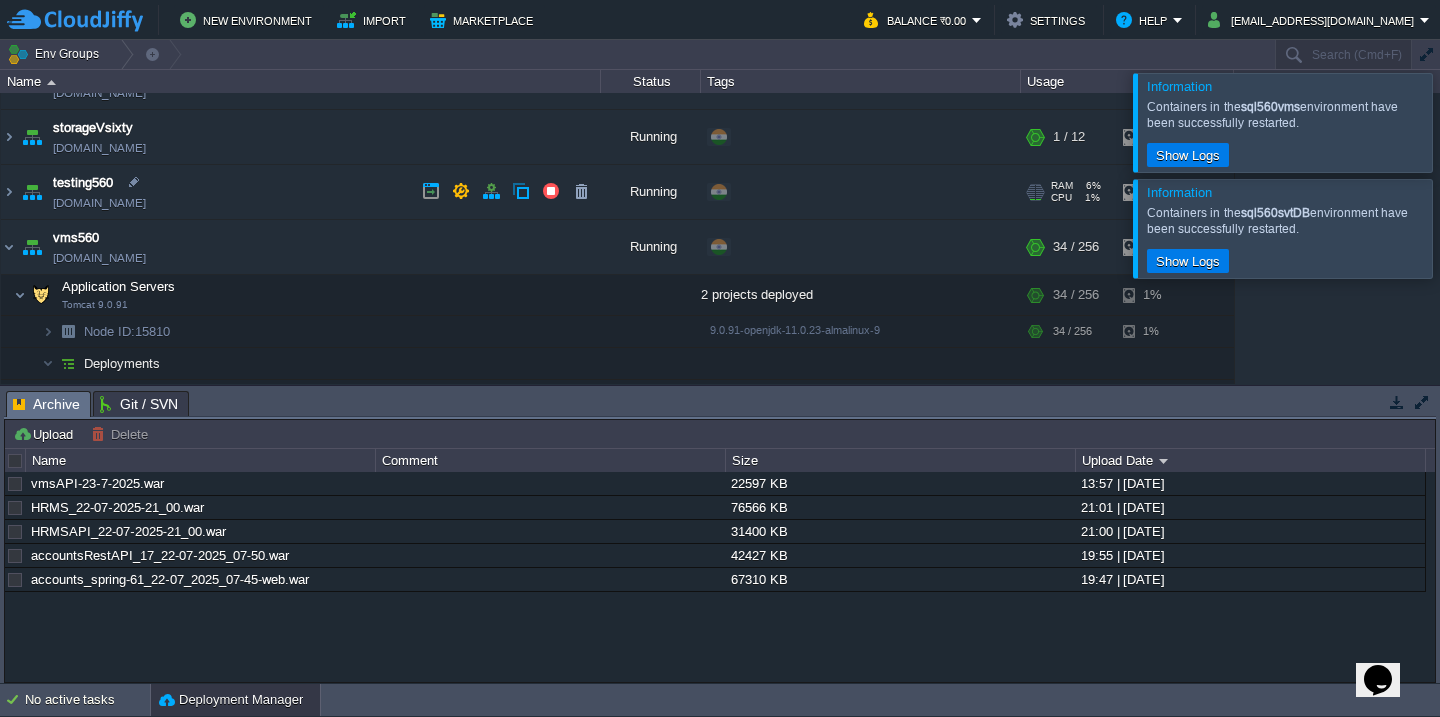 click on "testing560 [DOMAIN_NAME]" at bounding box center (301, 193) 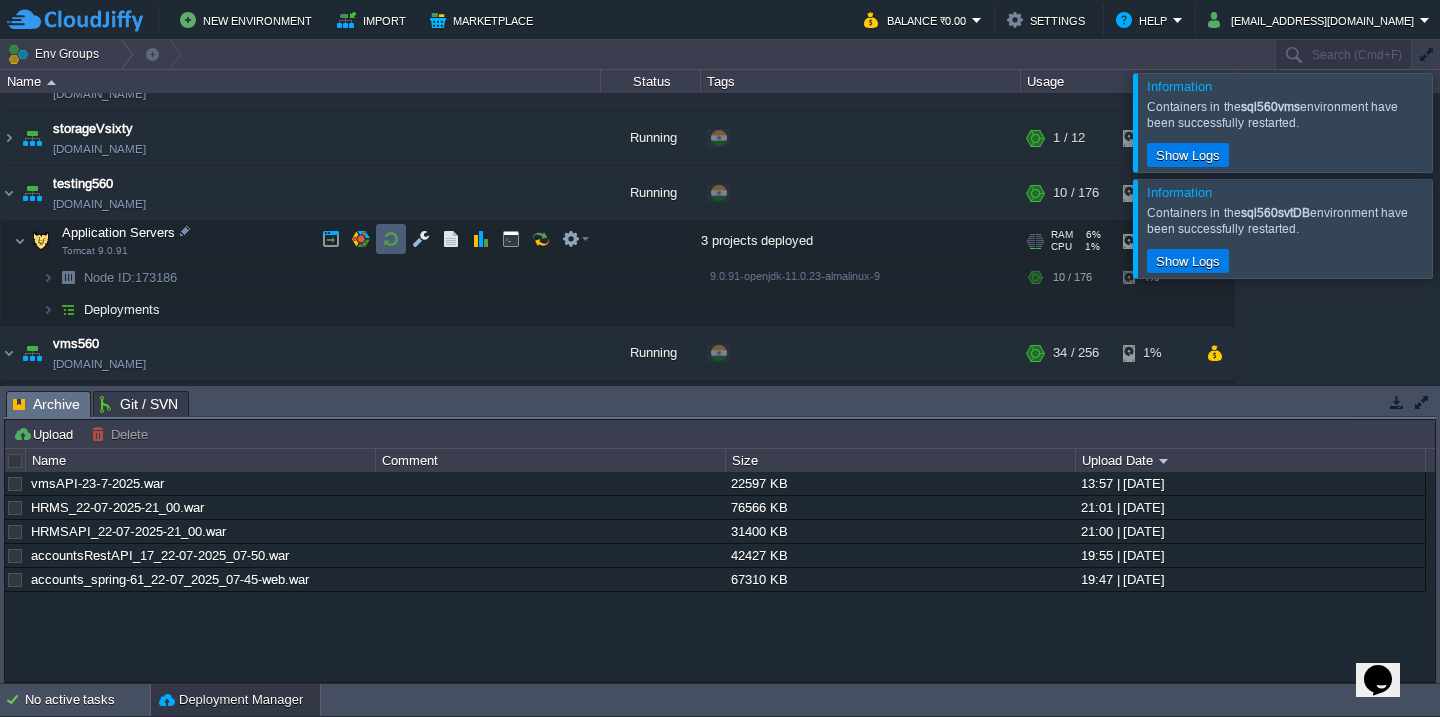 click at bounding box center [391, 239] 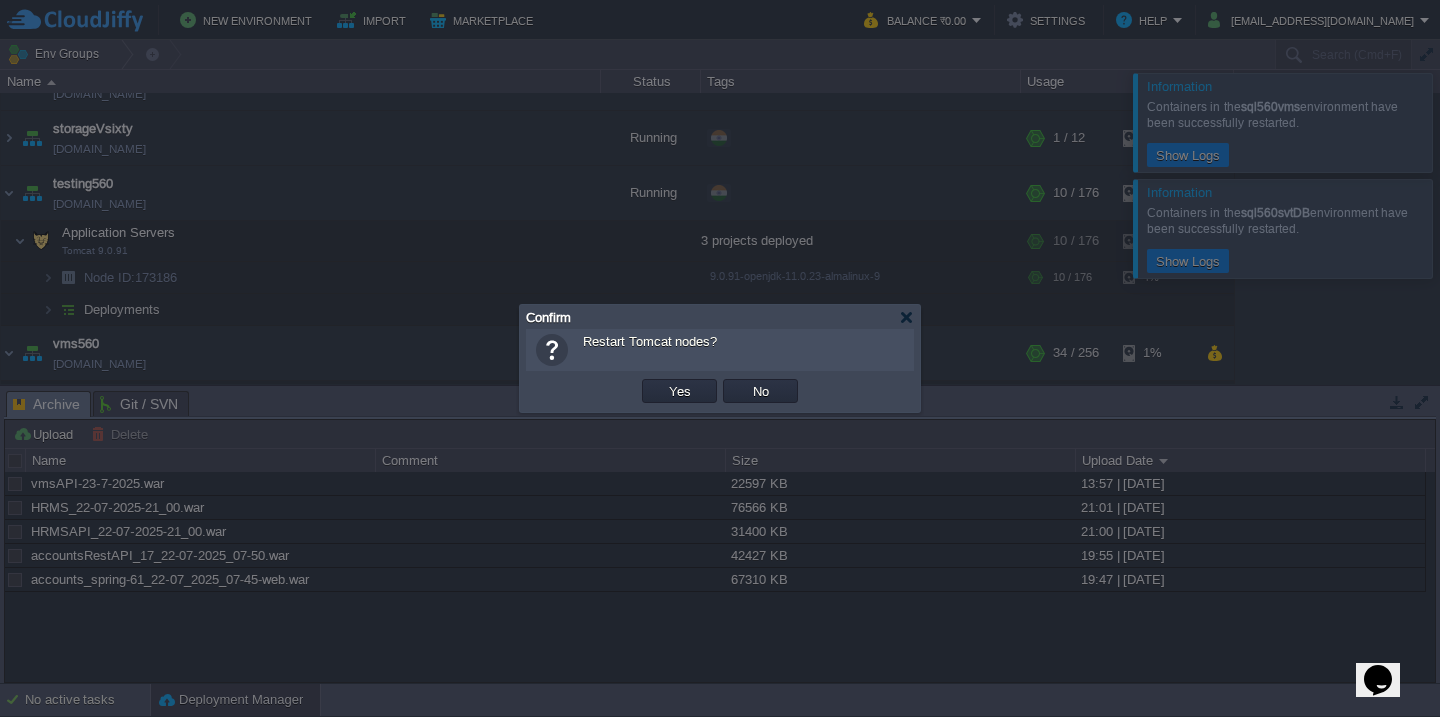 type 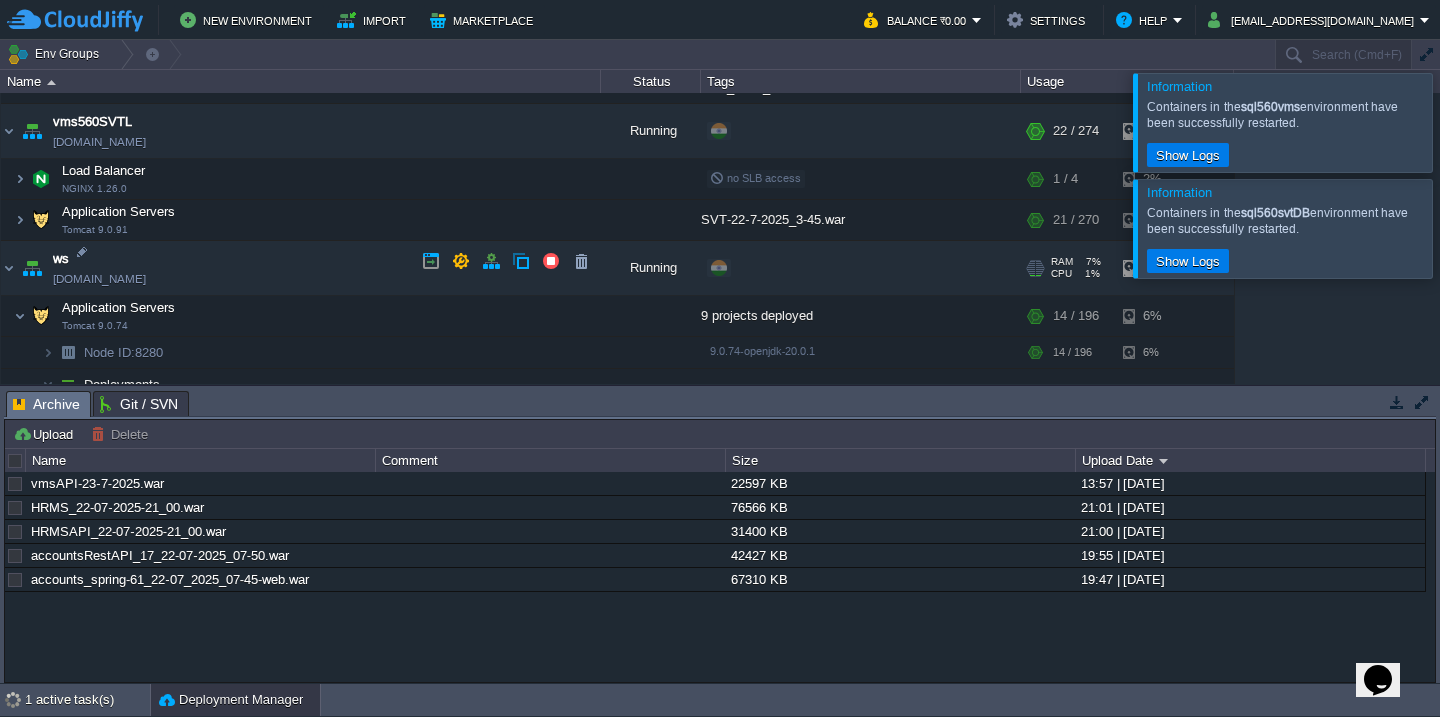 scroll, scrollTop: 1673, scrollLeft: 0, axis: vertical 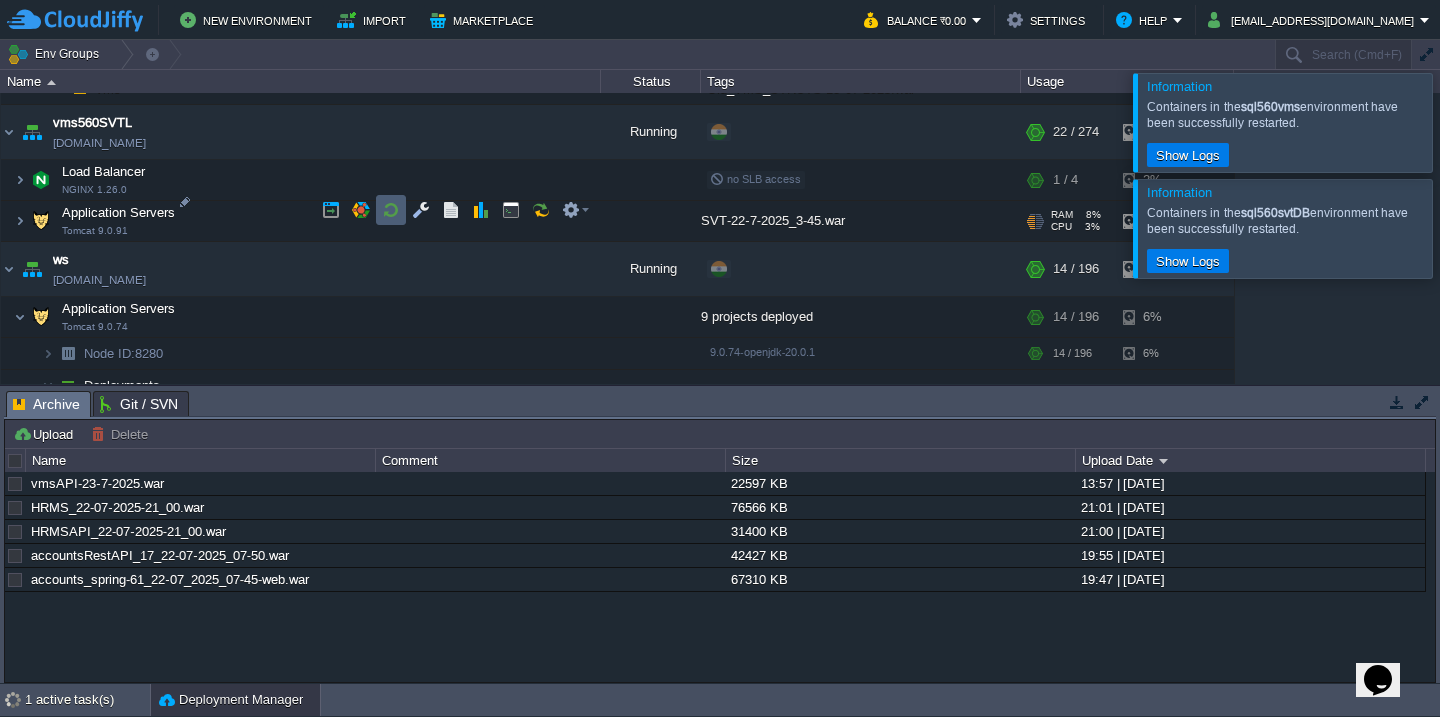 click at bounding box center [391, 210] 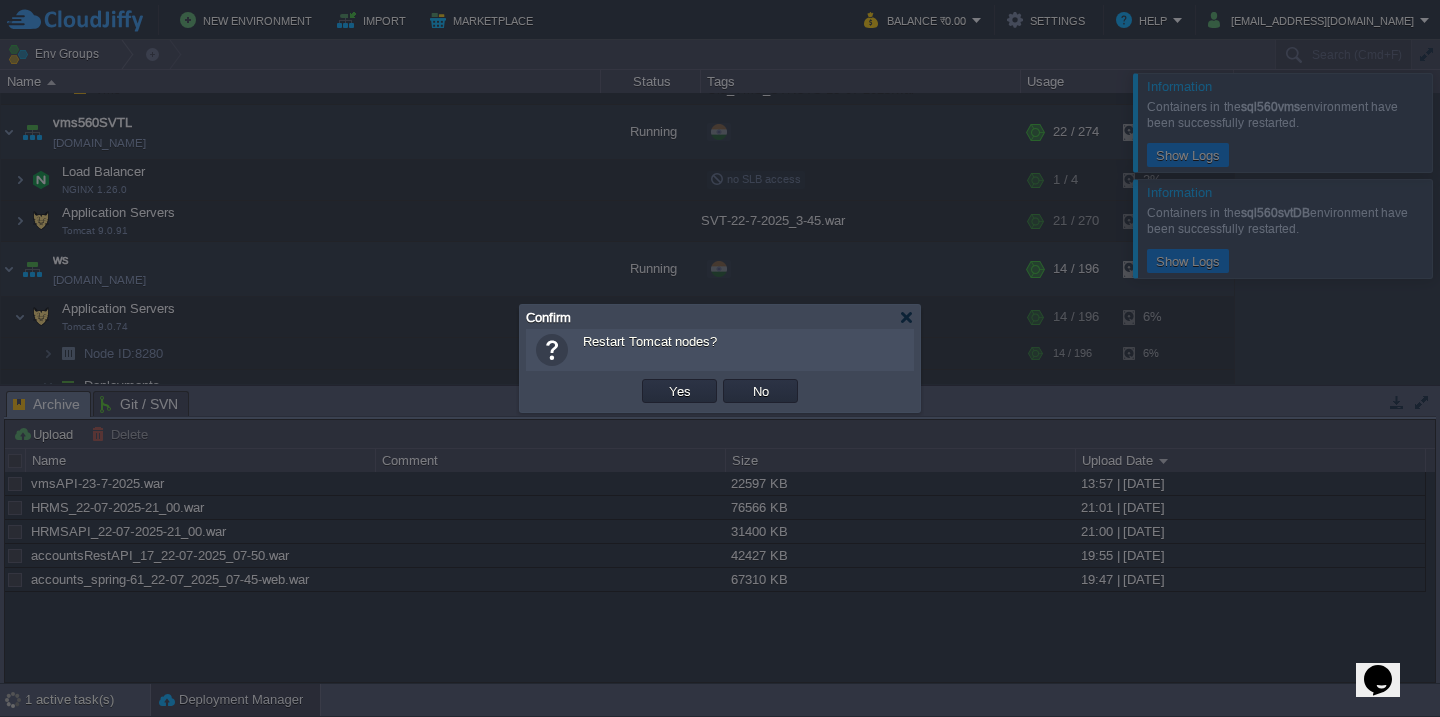 type 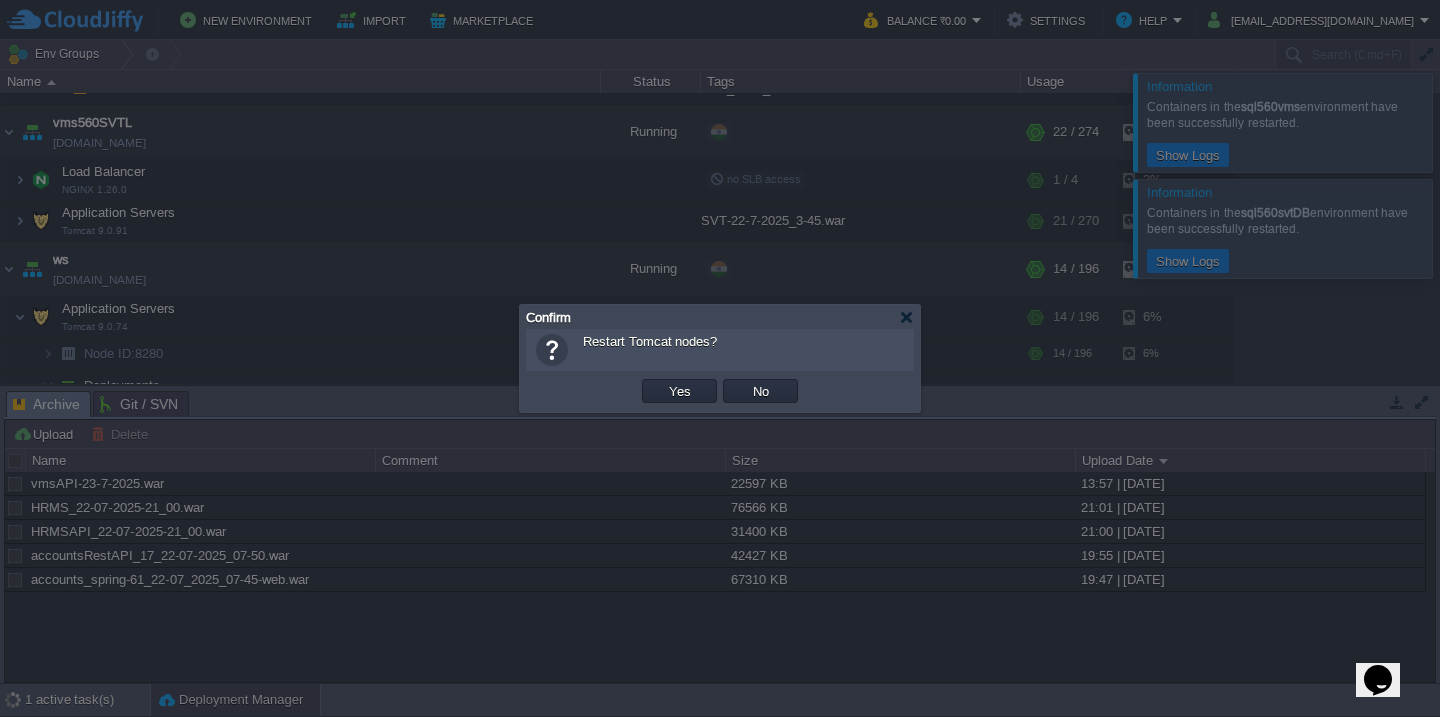 click on "Yes" at bounding box center (680, 391) 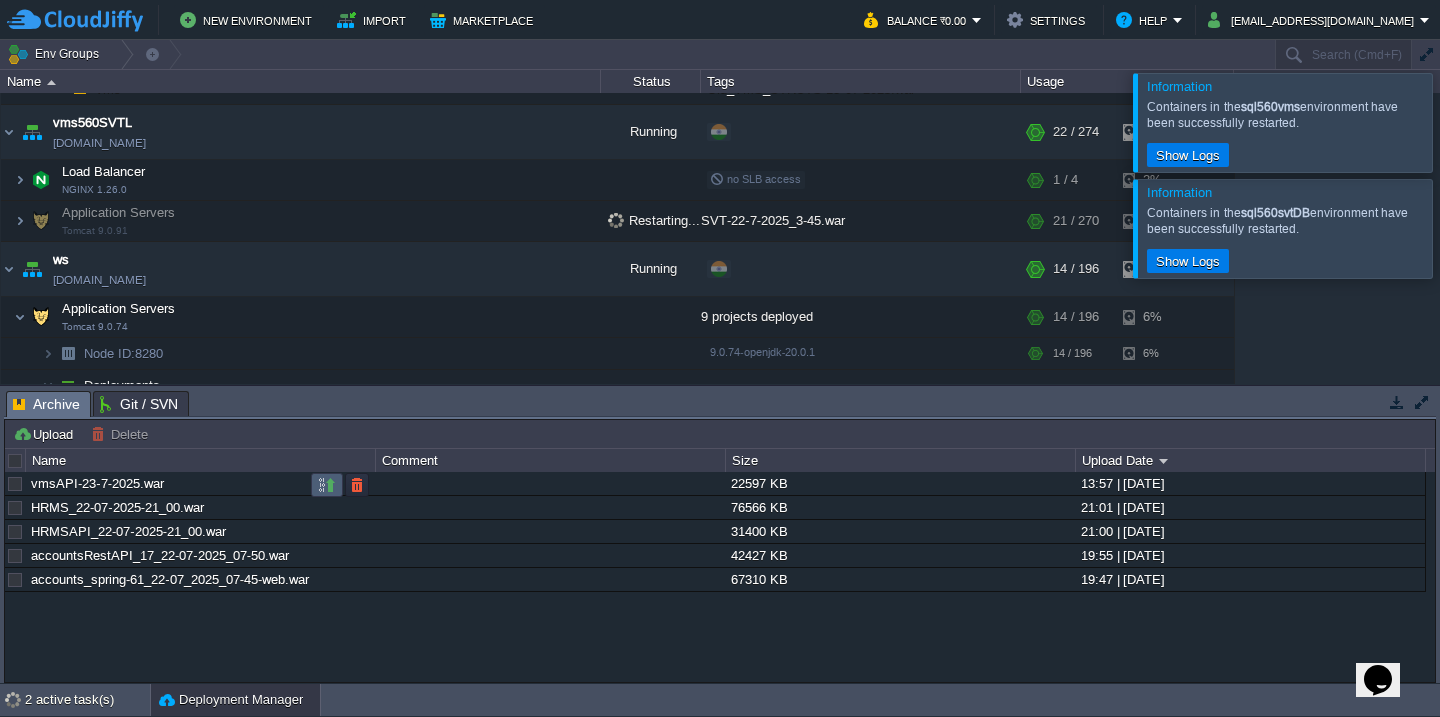 click at bounding box center [327, 485] 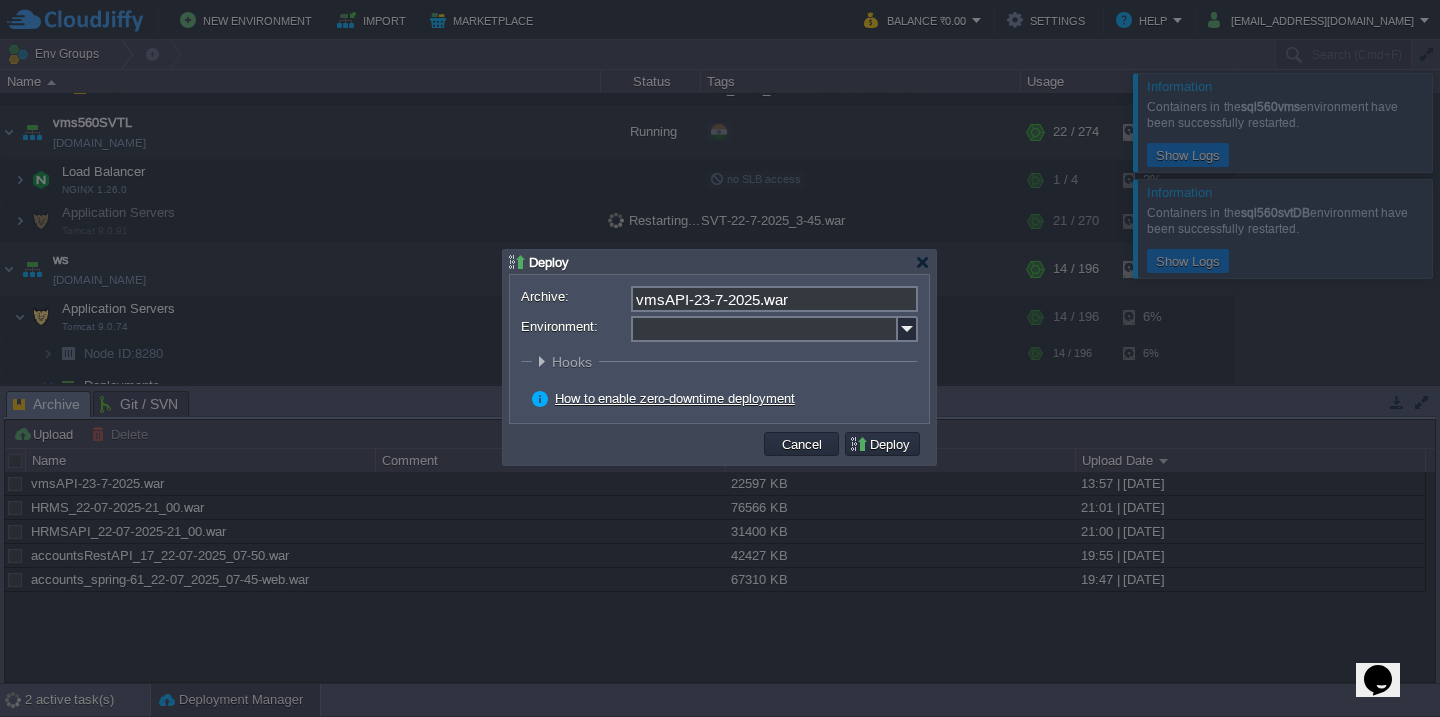 click on "Environment:" at bounding box center (764, 329) 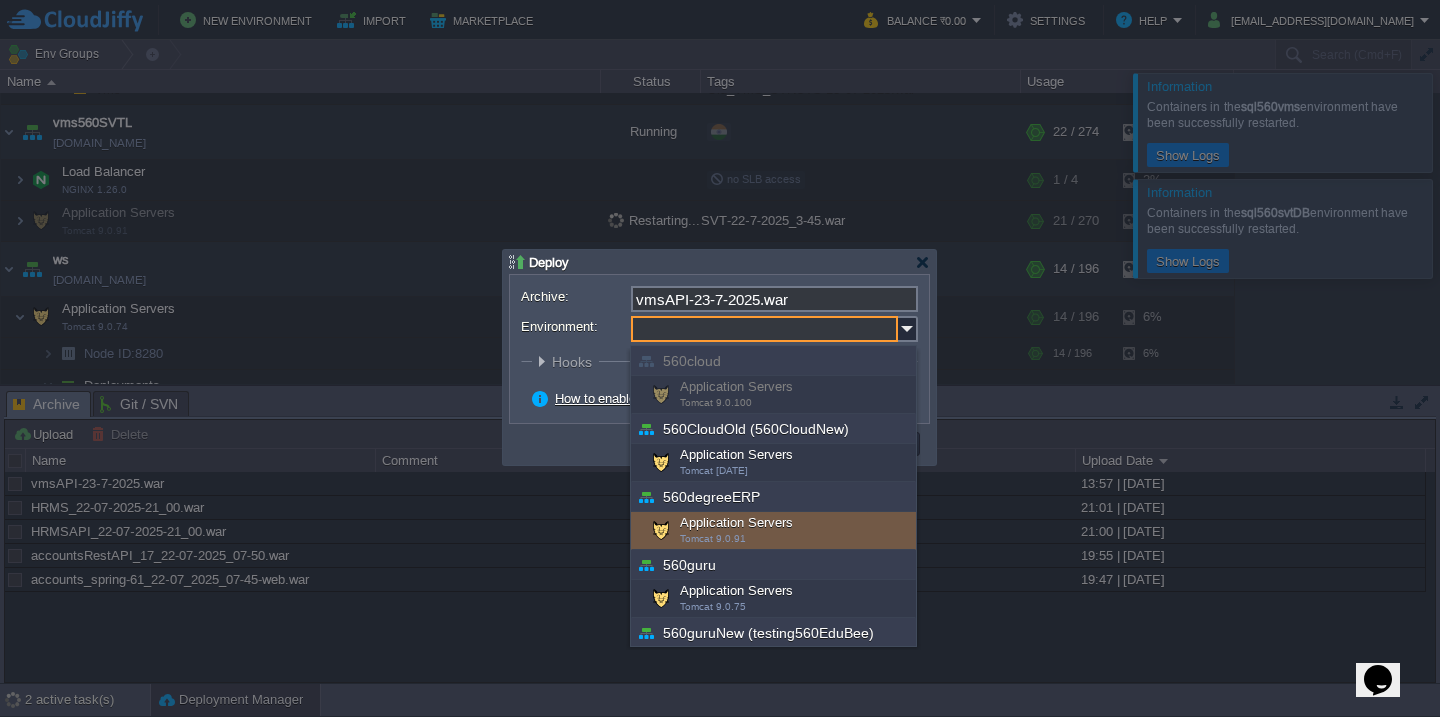scroll, scrollTop: 652, scrollLeft: 0, axis: vertical 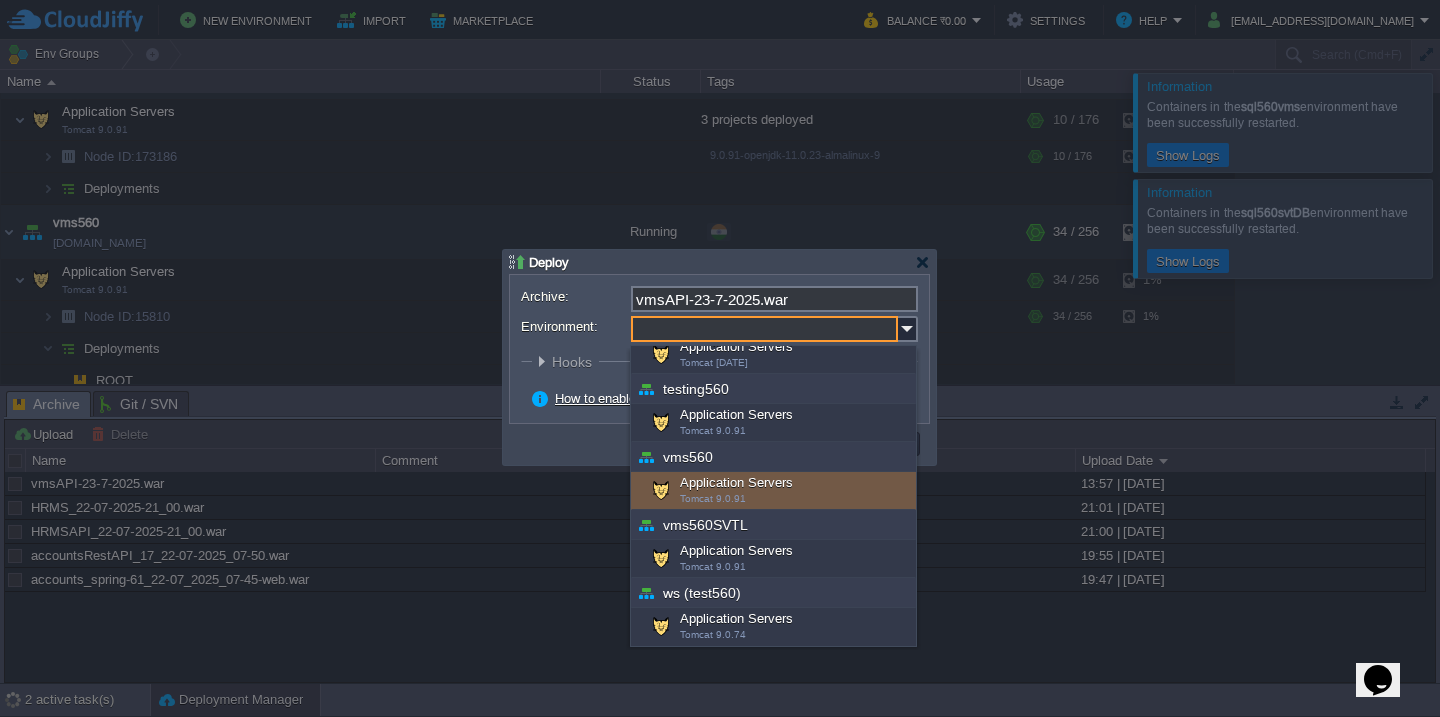 click on "Tomcat 9.0.91" at bounding box center [713, 498] 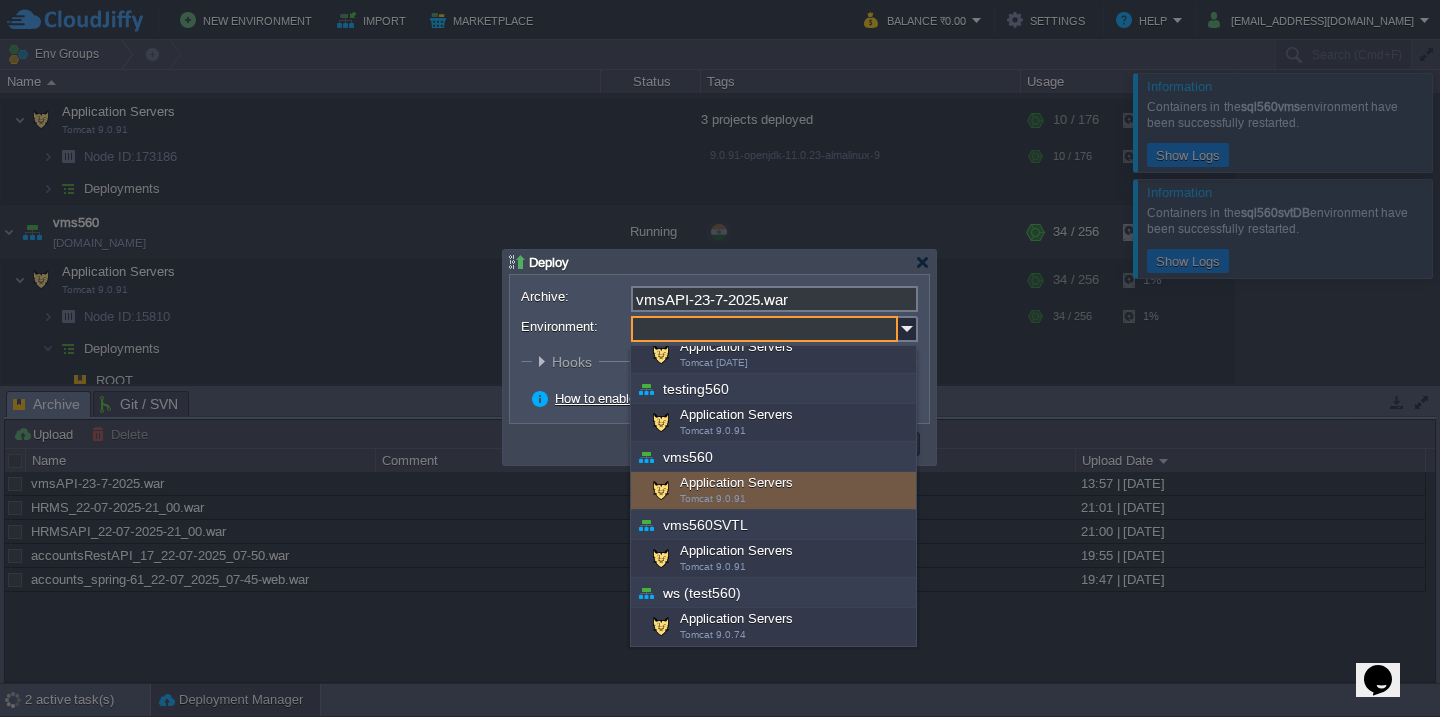 type on "Application Servers (vms560)" 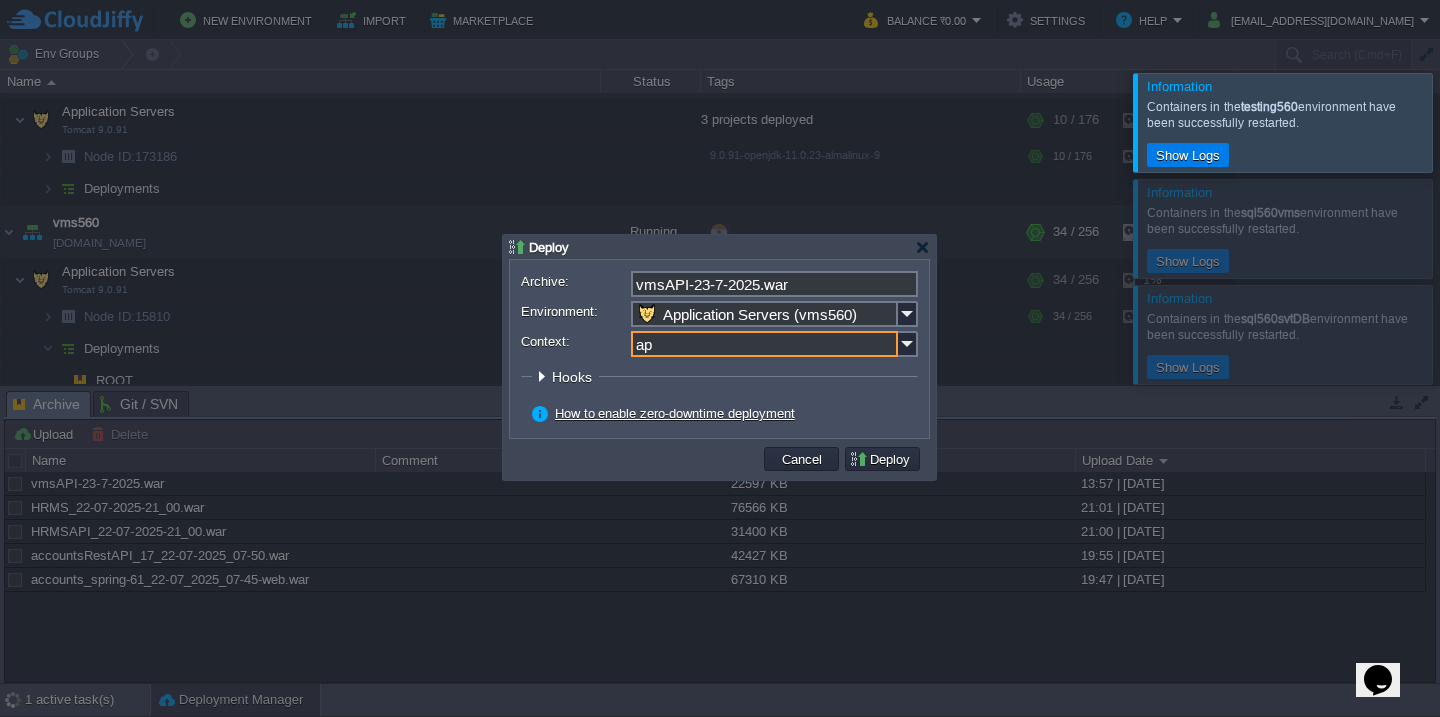 type on "api" 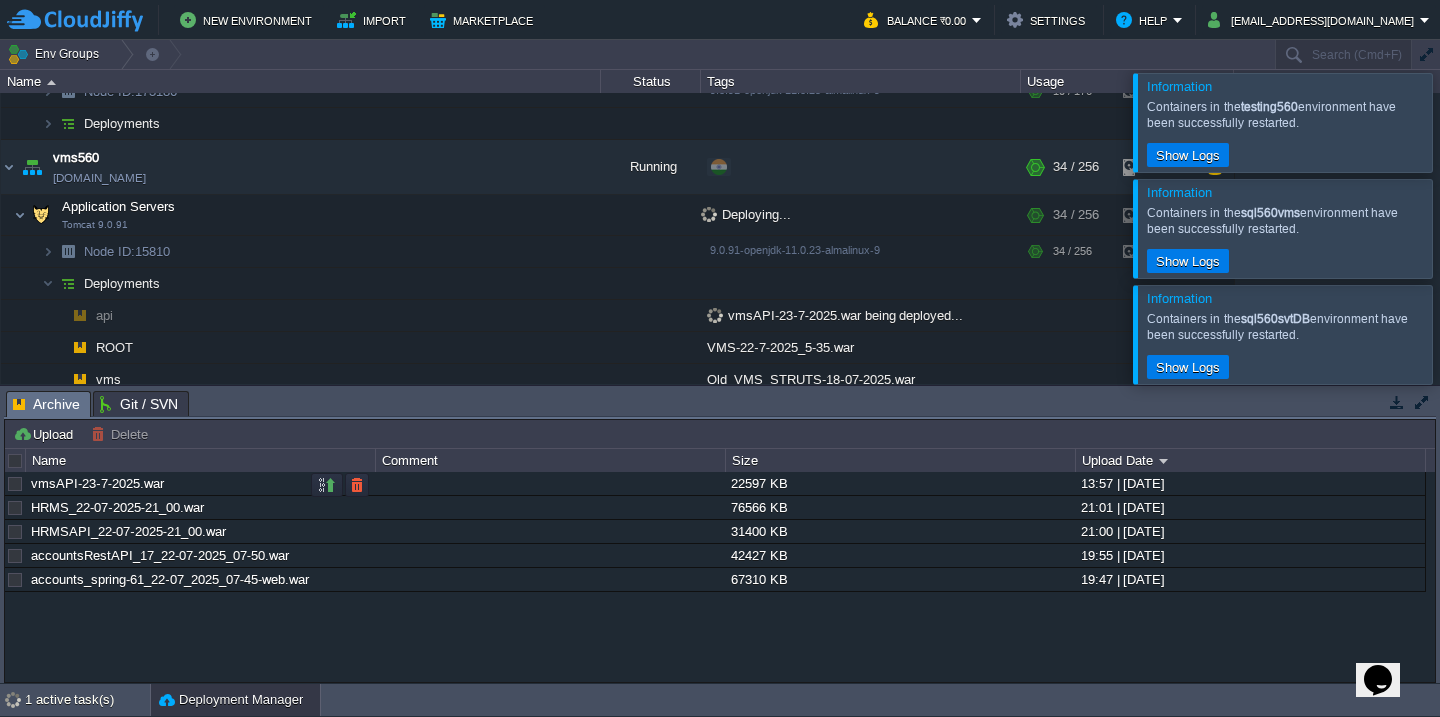 scroll, scrollTop: 1536, scrollLeft: 0, axis: vertical 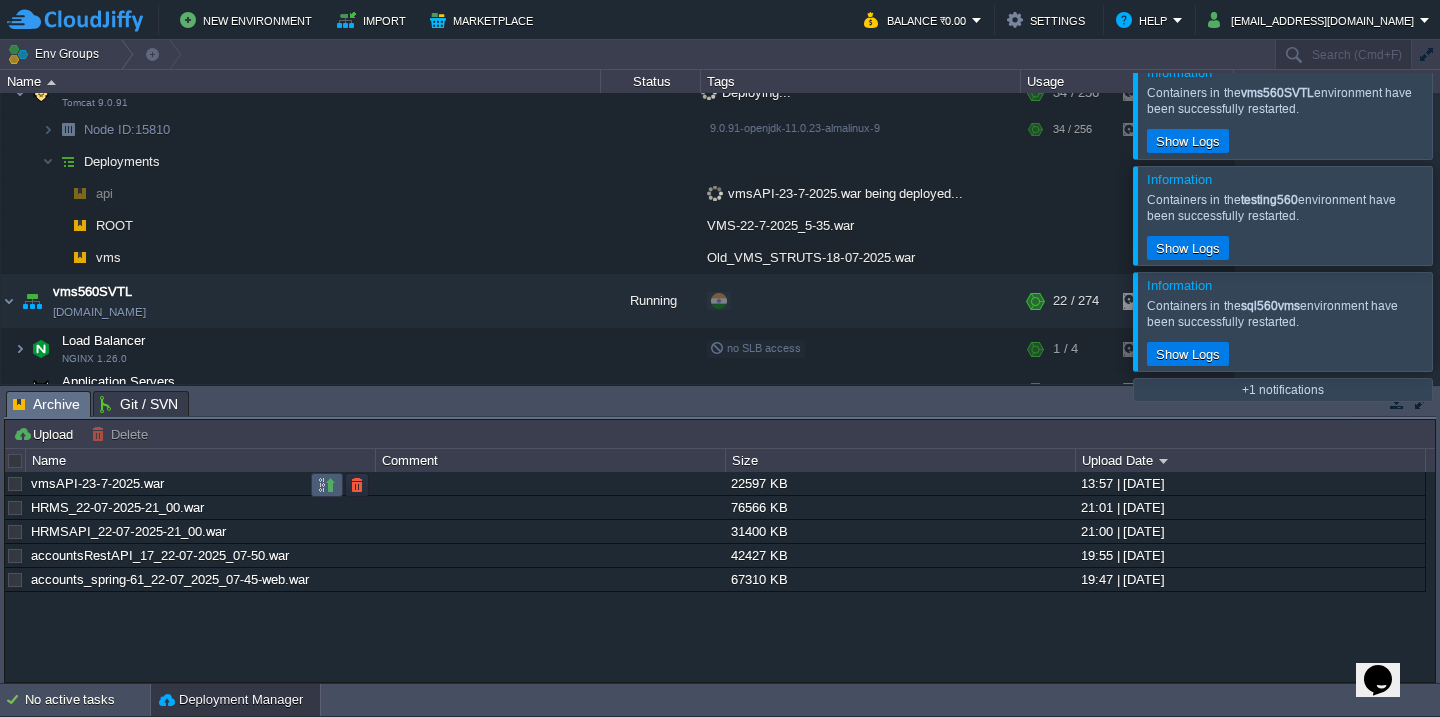 click at bounding box center [327, 485] 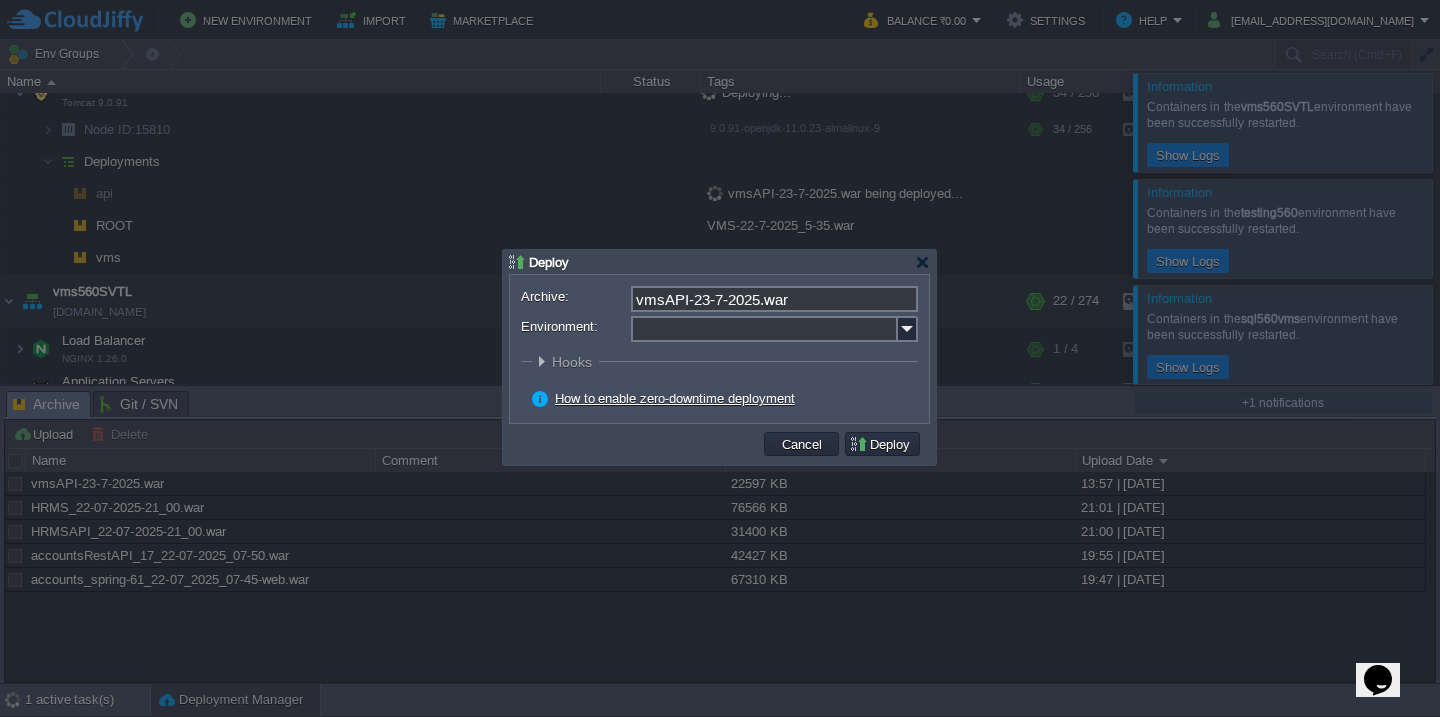 click on "Environment:" at bounding box center (764, 329) 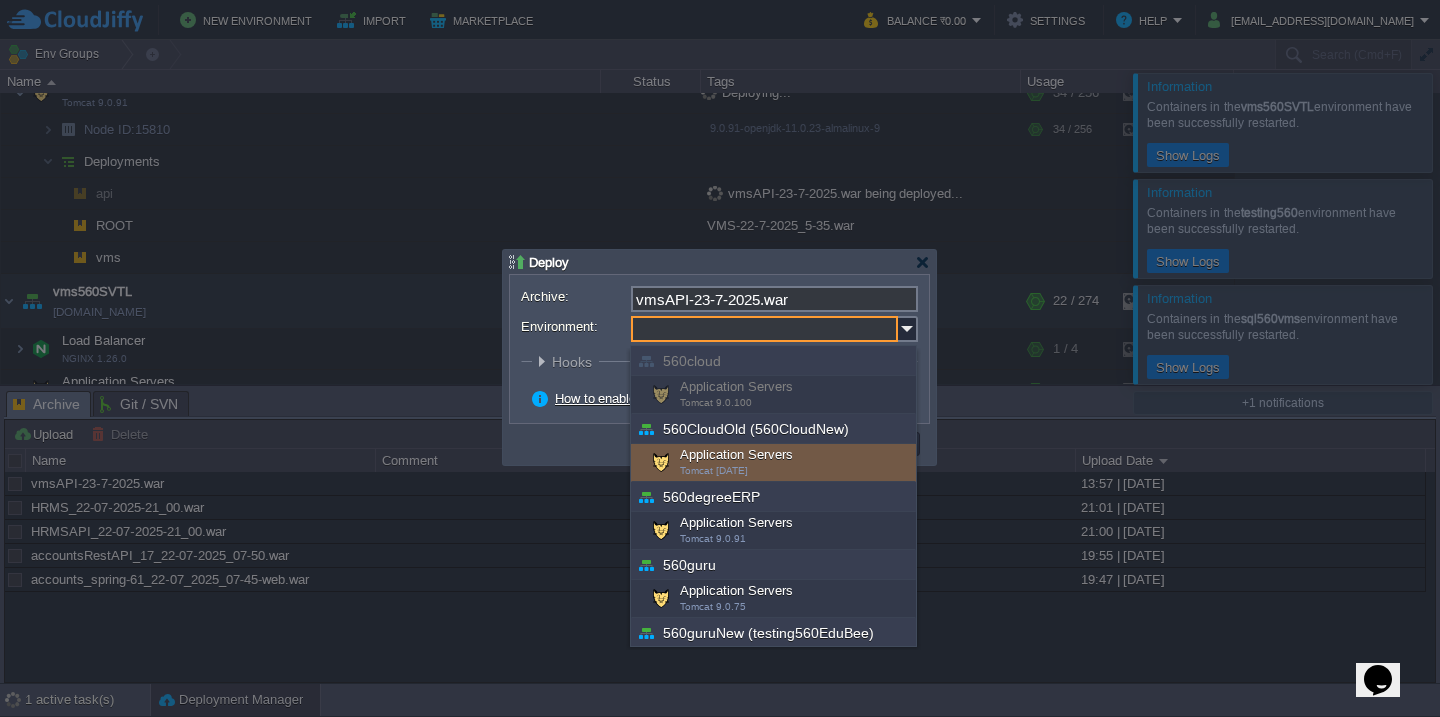 scroll, scrollTop: 652, scrollLeft: 0, axis: vertical 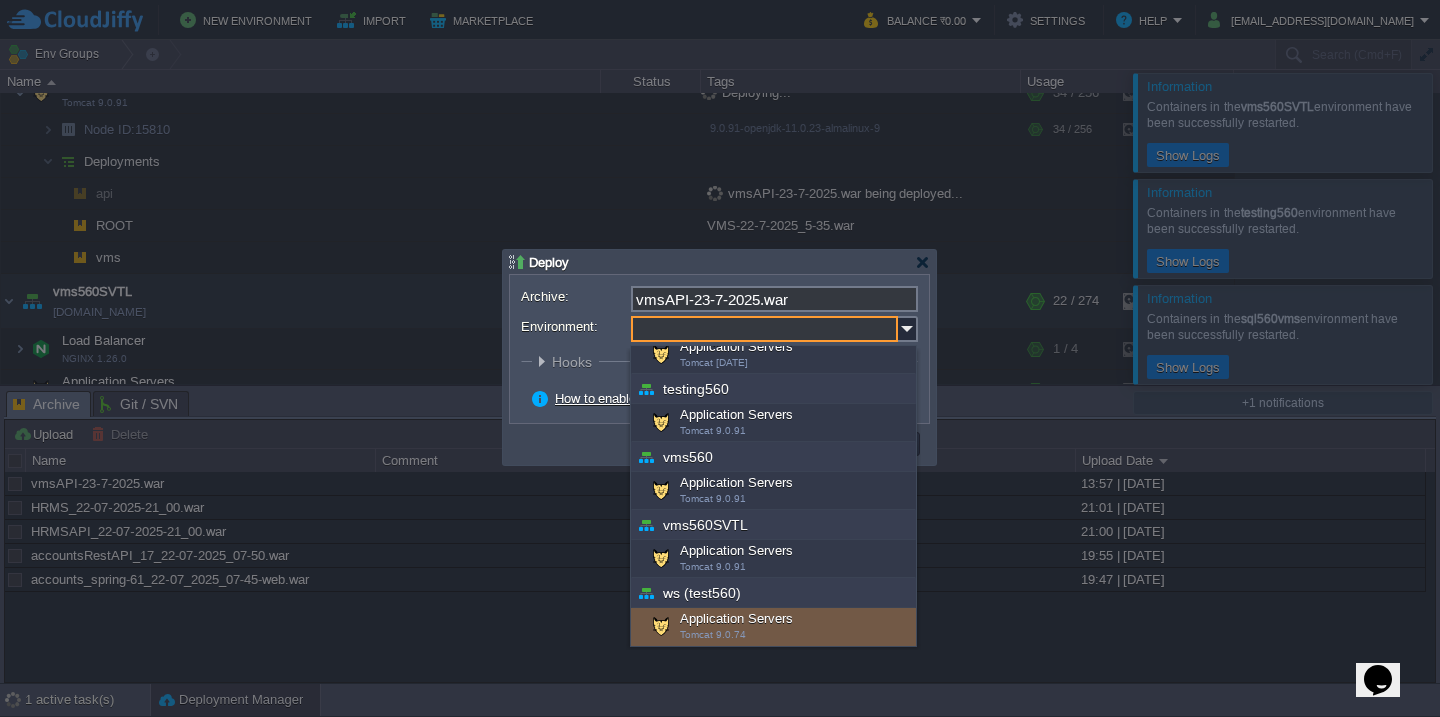 click on "Tomcat 9.0.74" at bounding box center (713, 634) 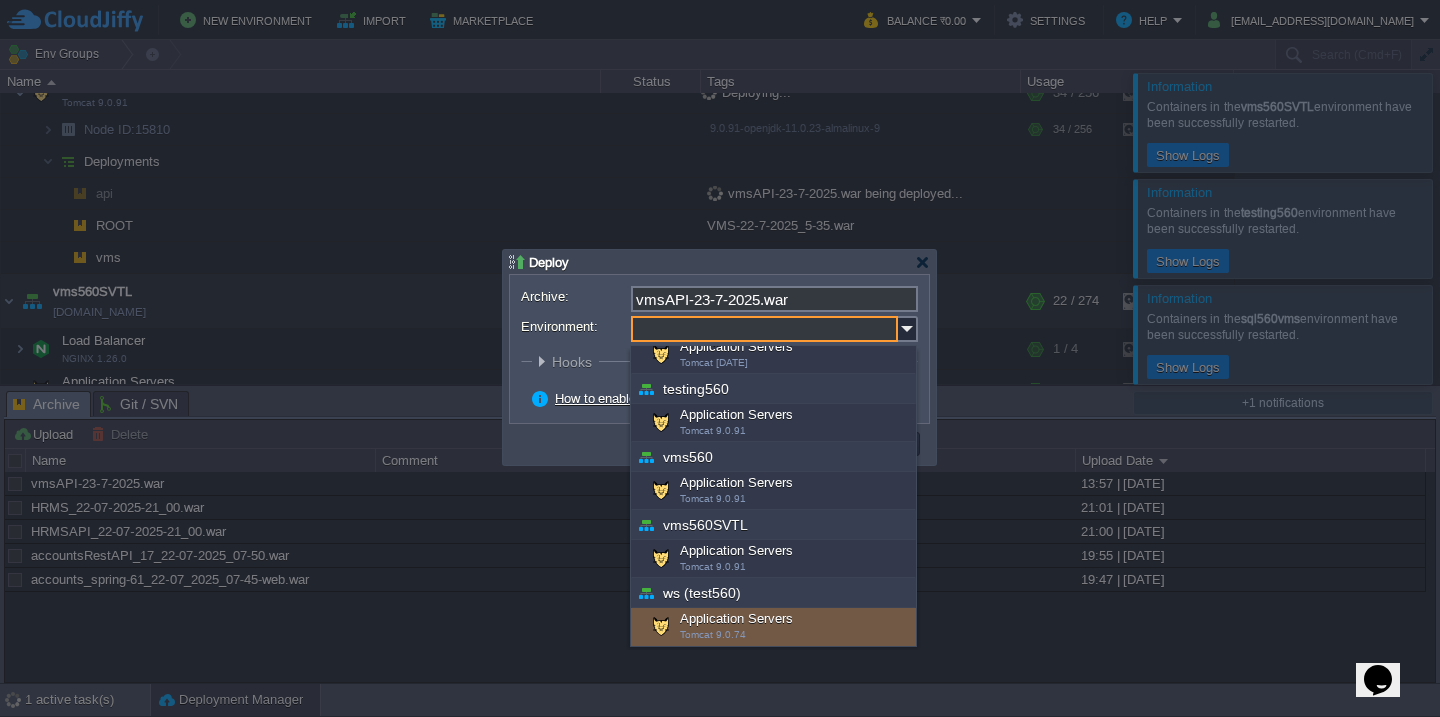 type on "Application Servers (ws (test560))" 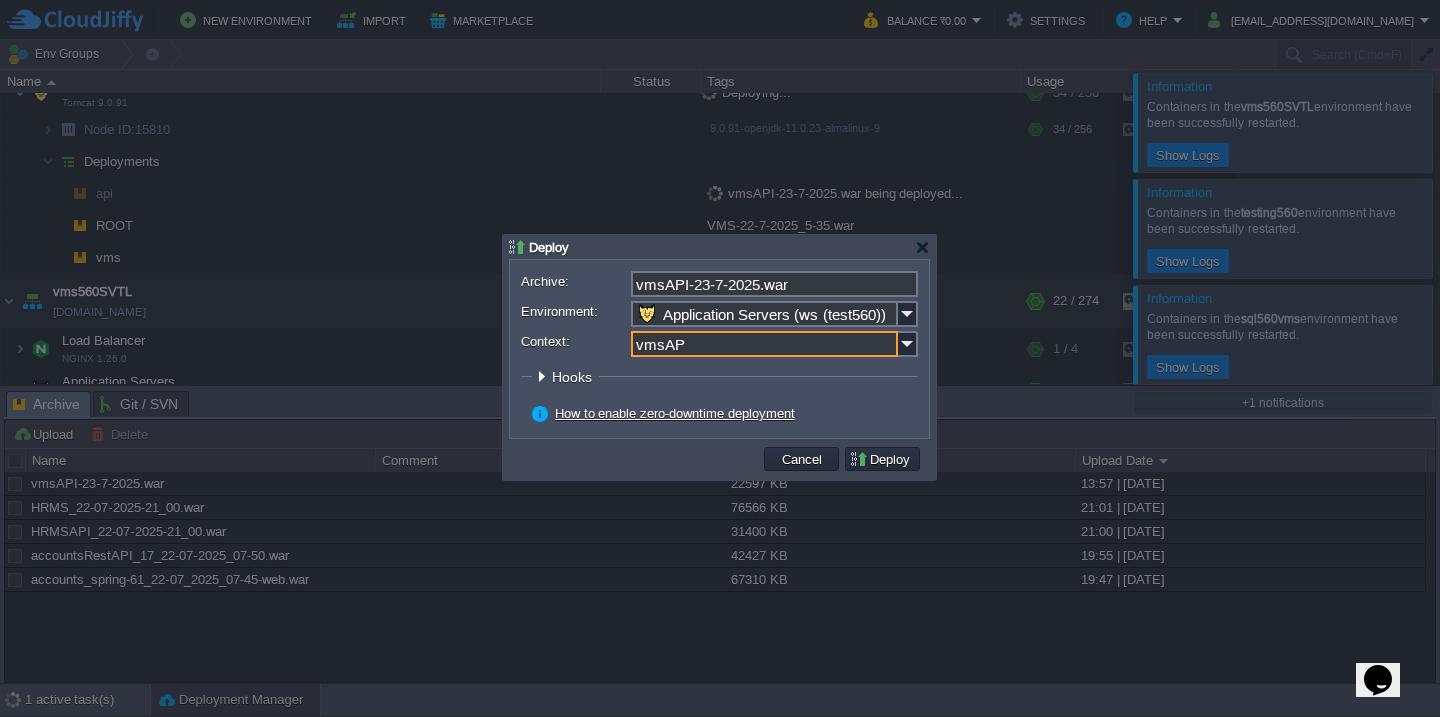 type on "vmsAPI" 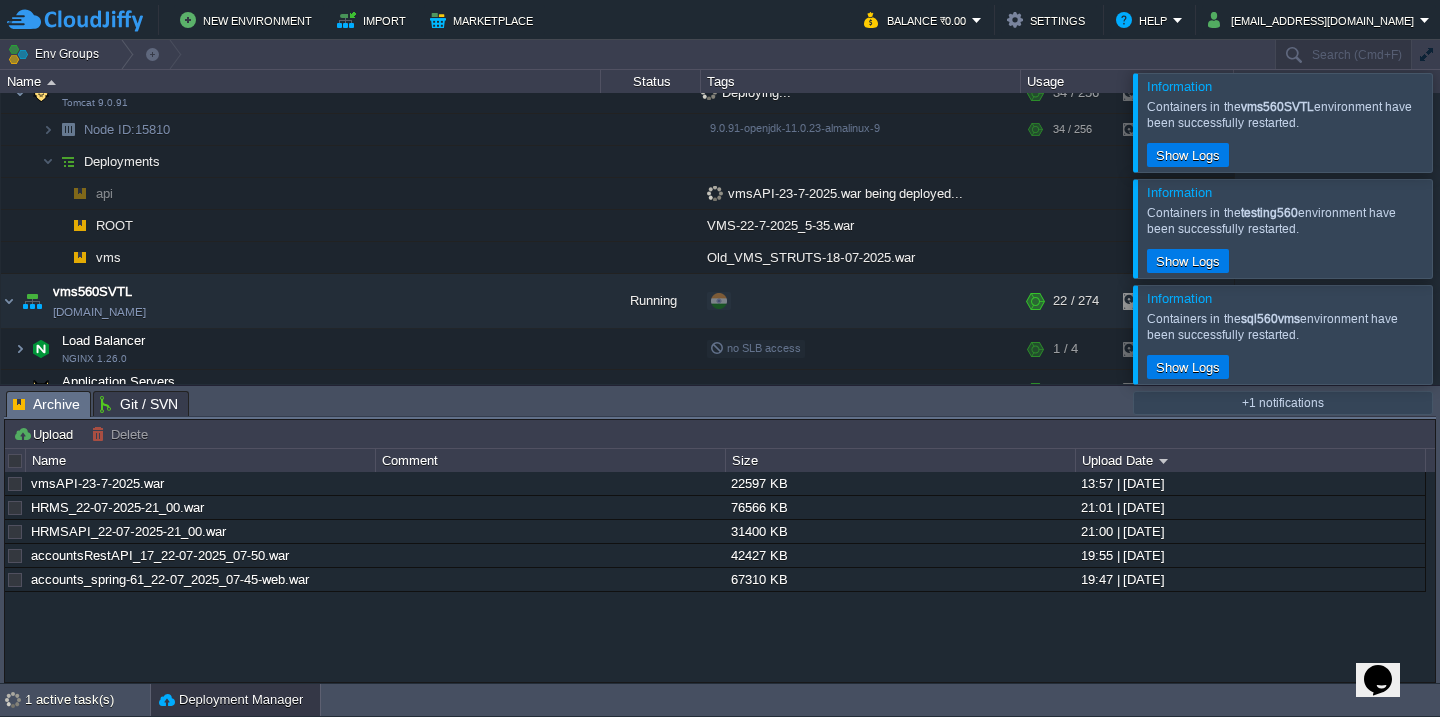 scroll, scrollTop: 2027, scrollLeft: 0, axis: vertical 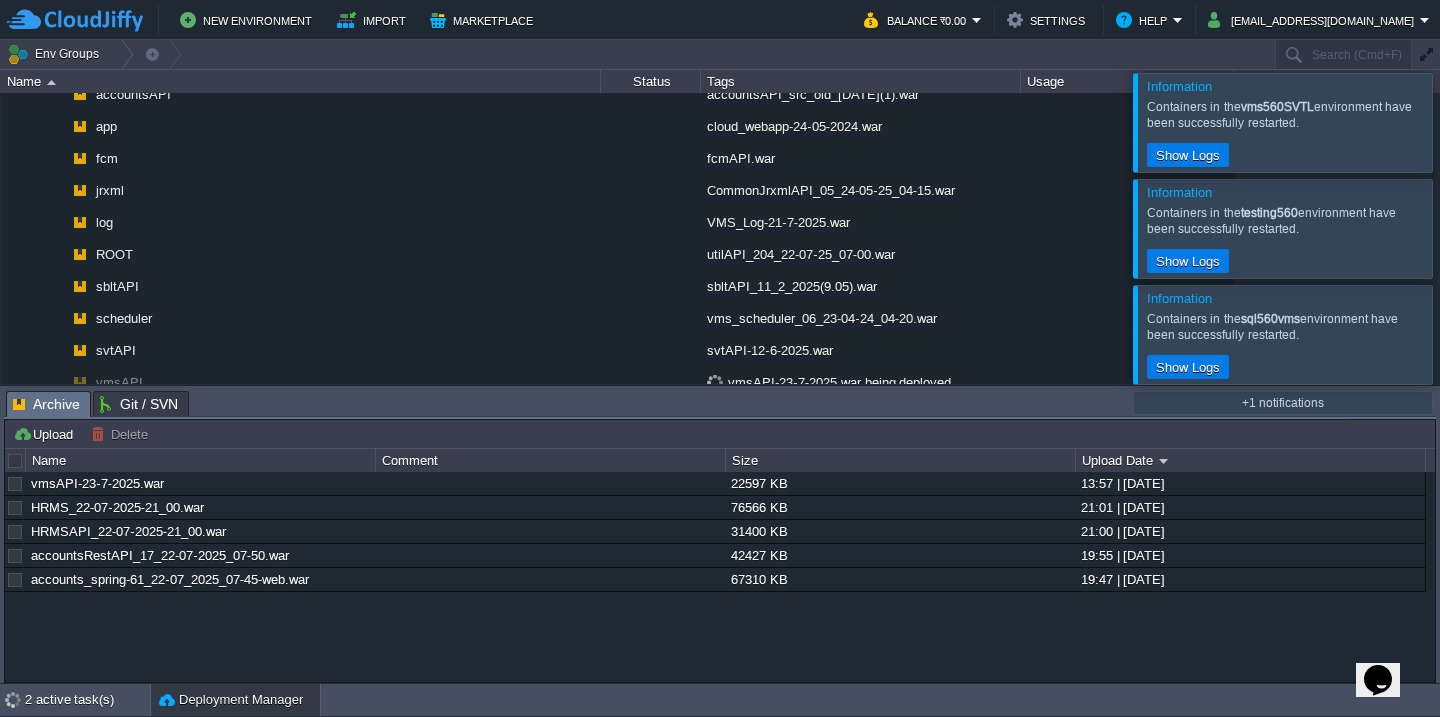 click at bounding box center [1464, 122] 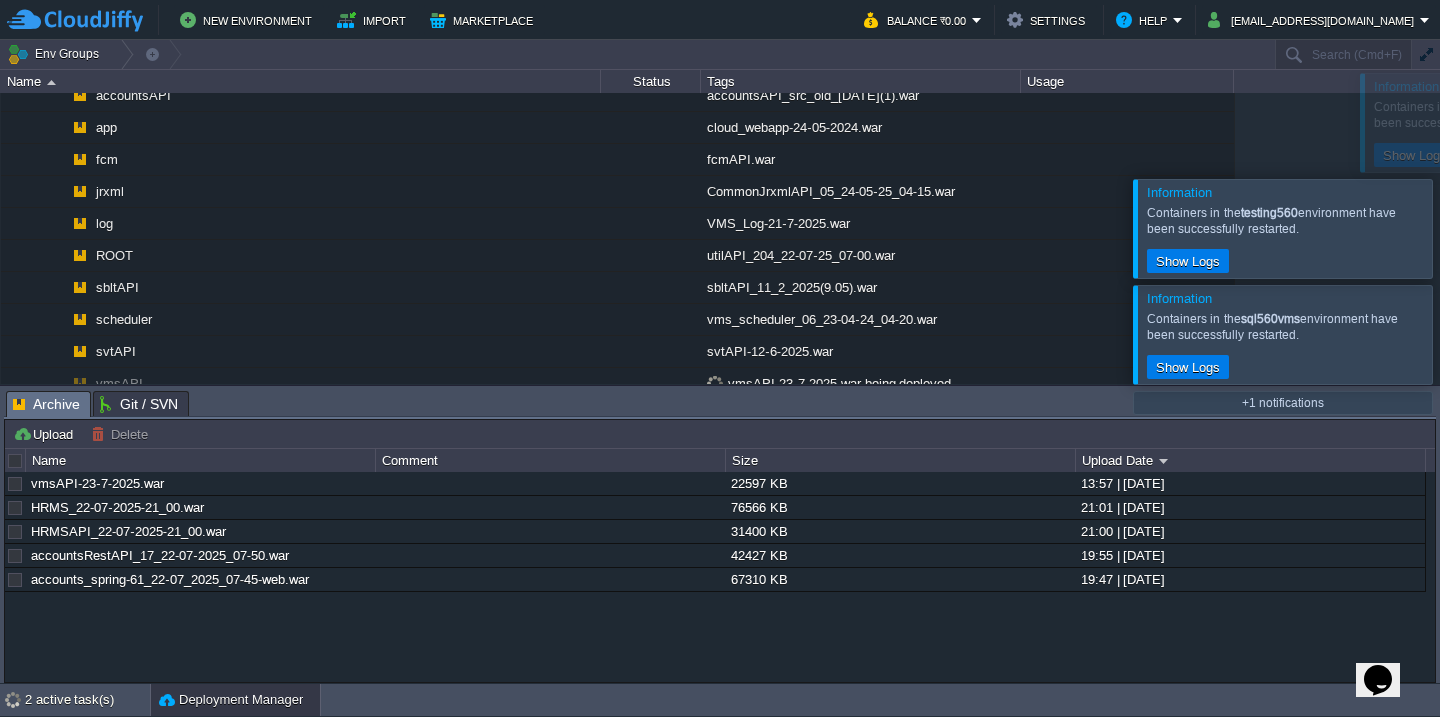 click at bounding box center [1464, 228] 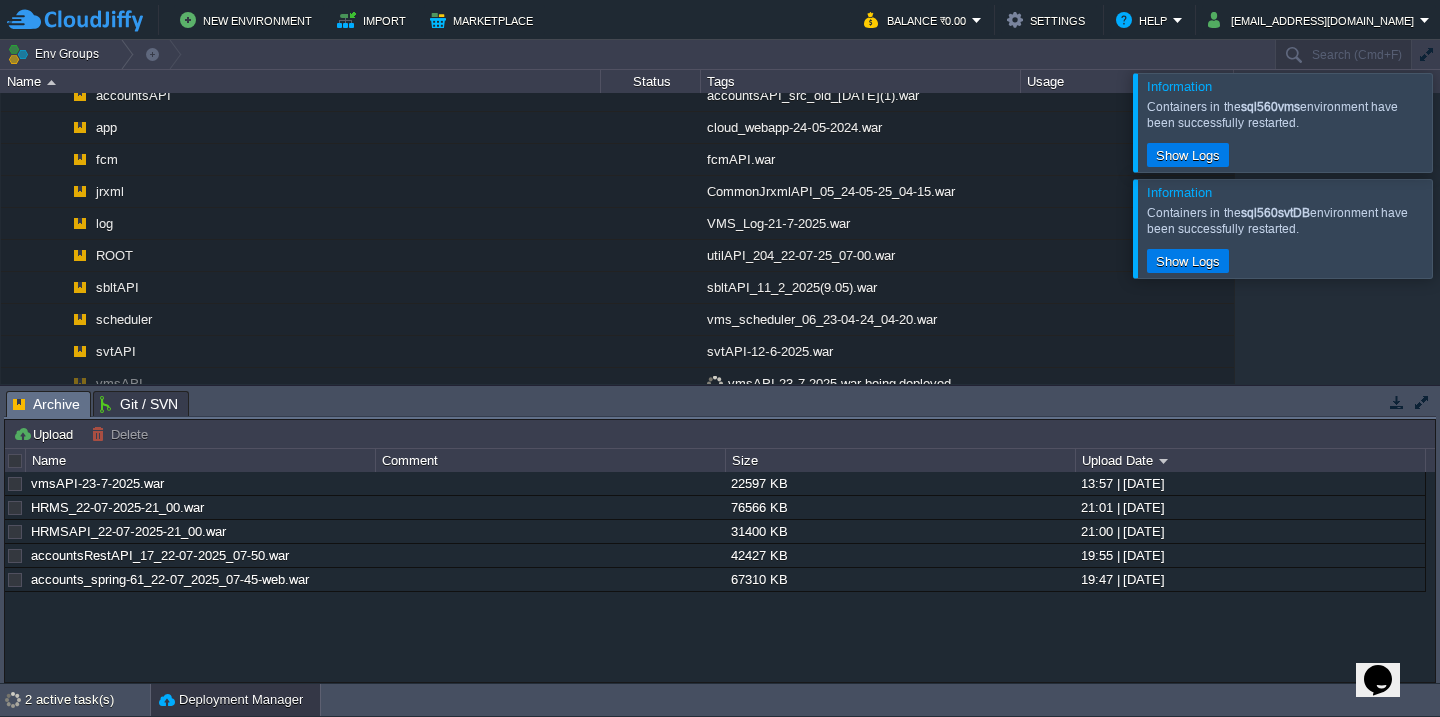 click at bounding box center [1464, 122] 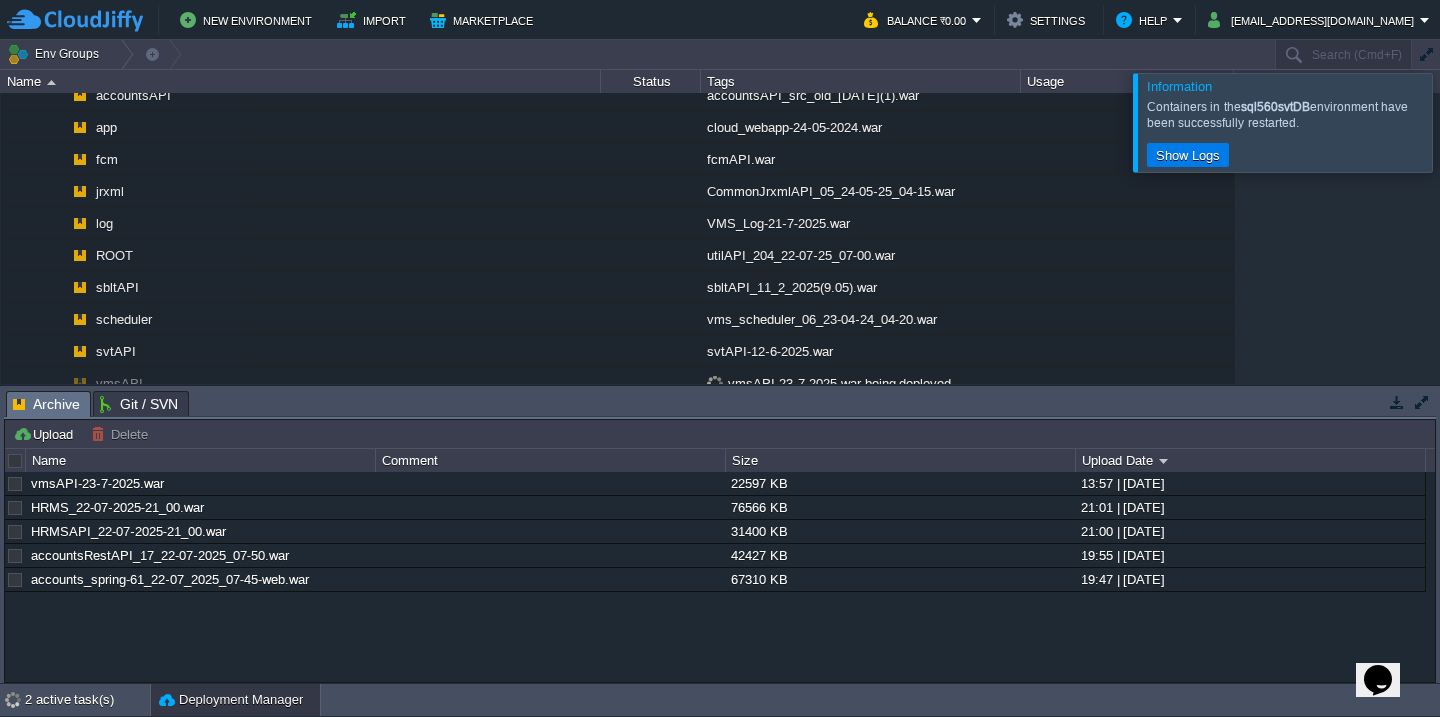 click at bounding box center [1464, 122] 